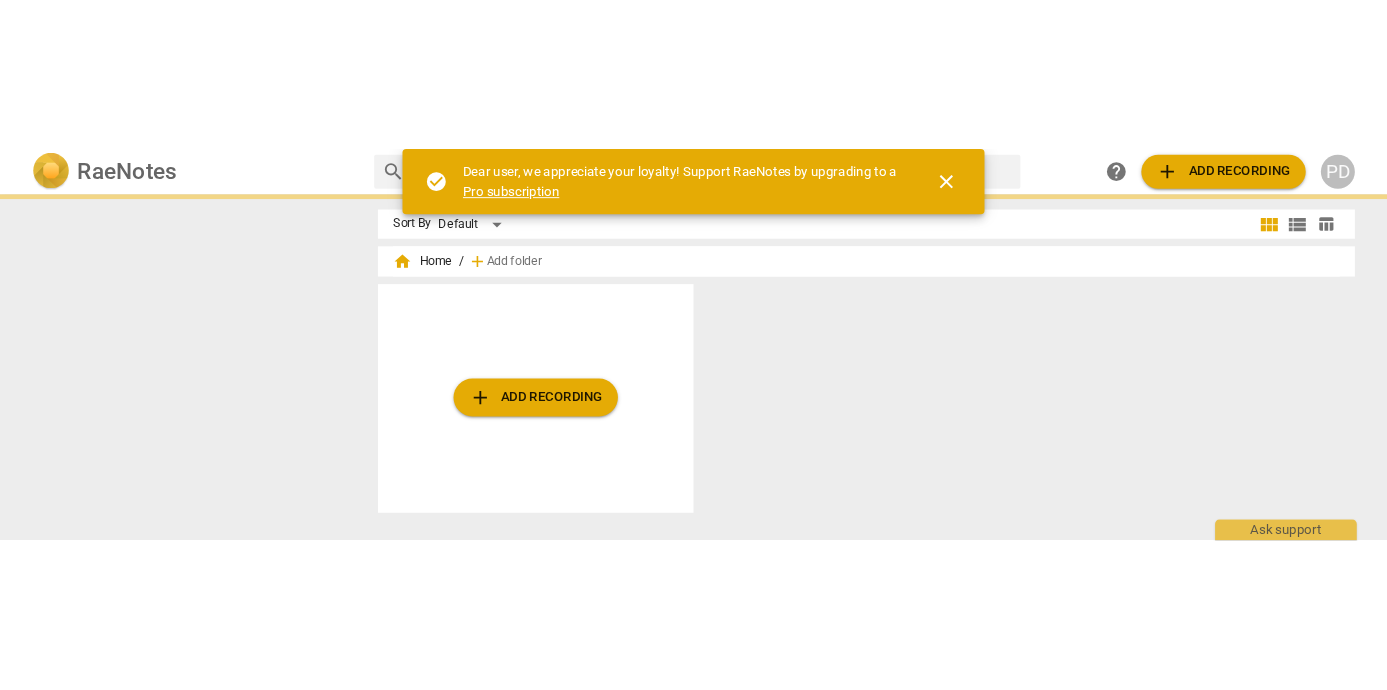 scroll, scrollTop: 0, scrollLeft: 0, axis: both 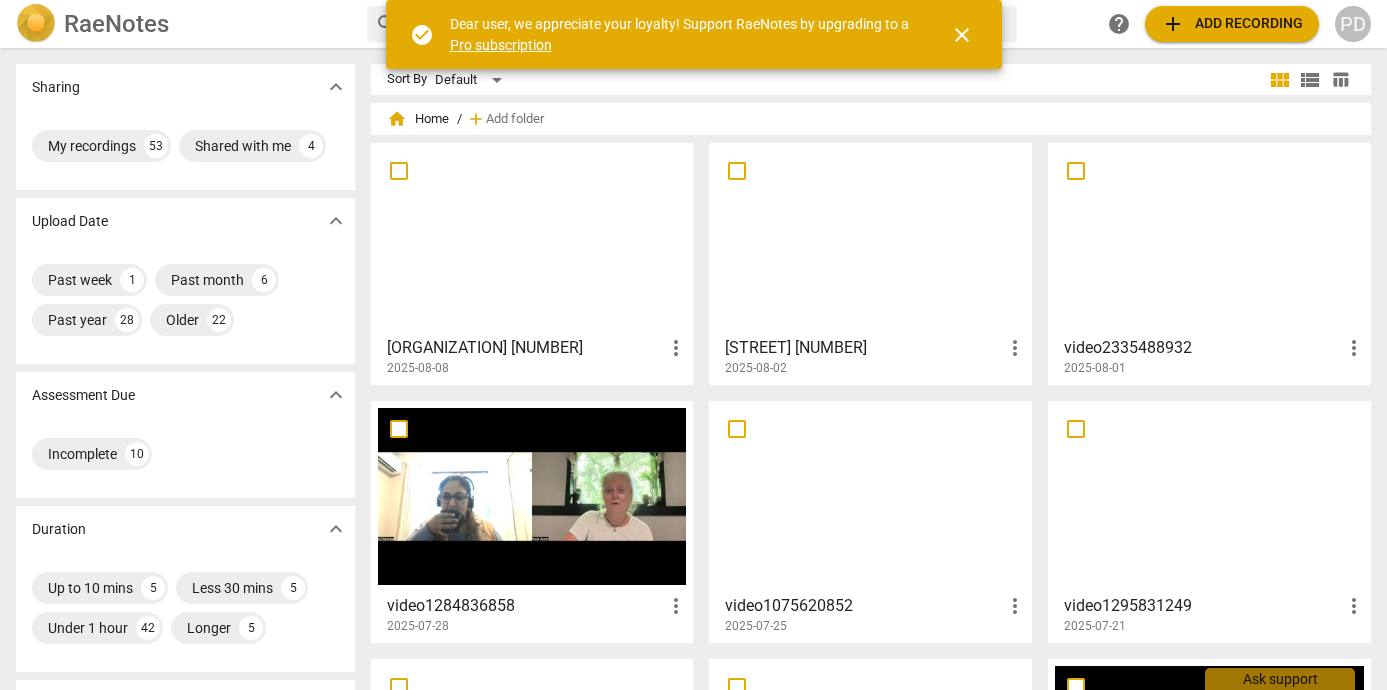 click at bounding box center [532, 496] 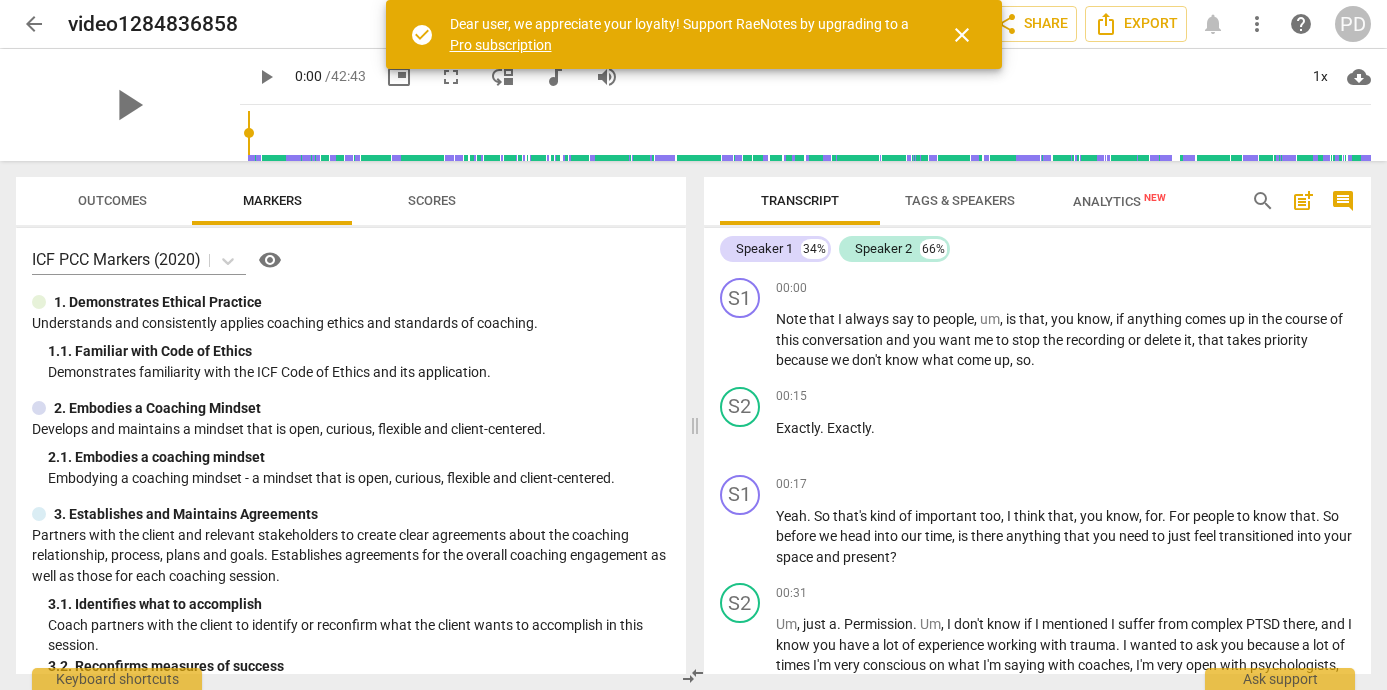 click on "arrow_back" at bounding box center (34, 24) 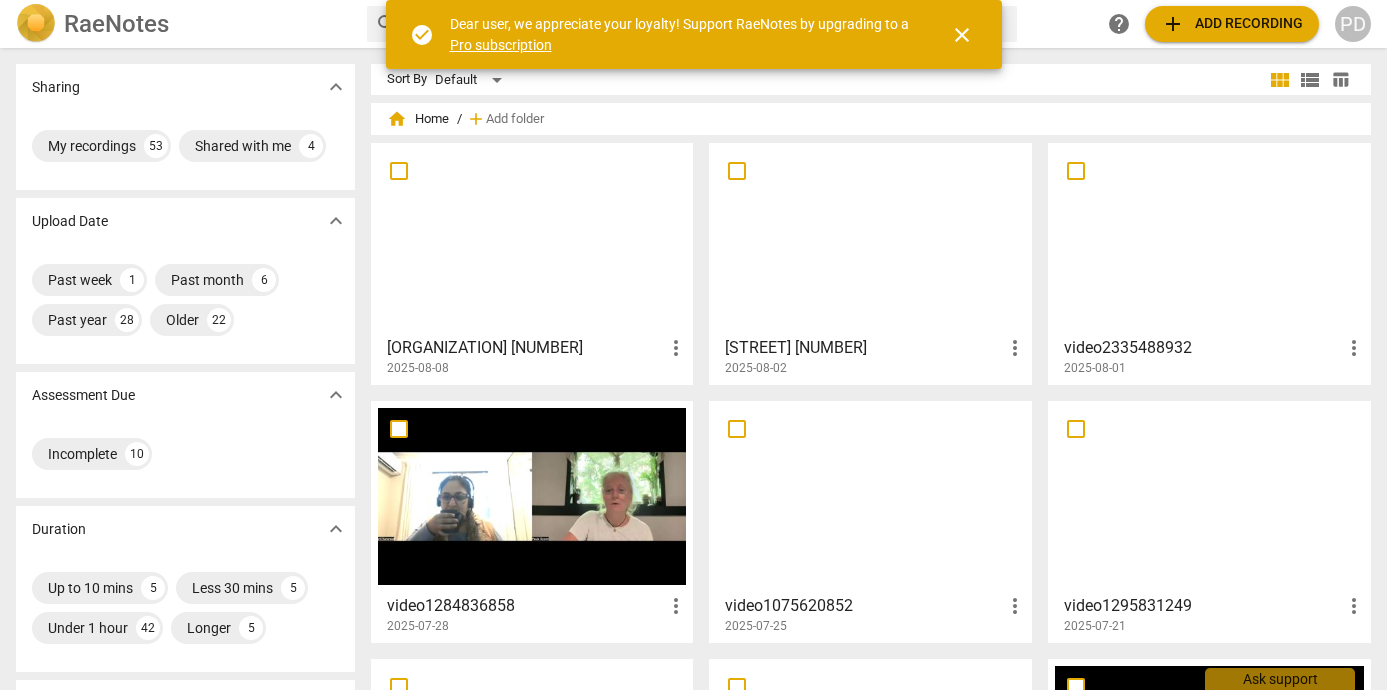 click on "close" at bounding box center [962, 35] 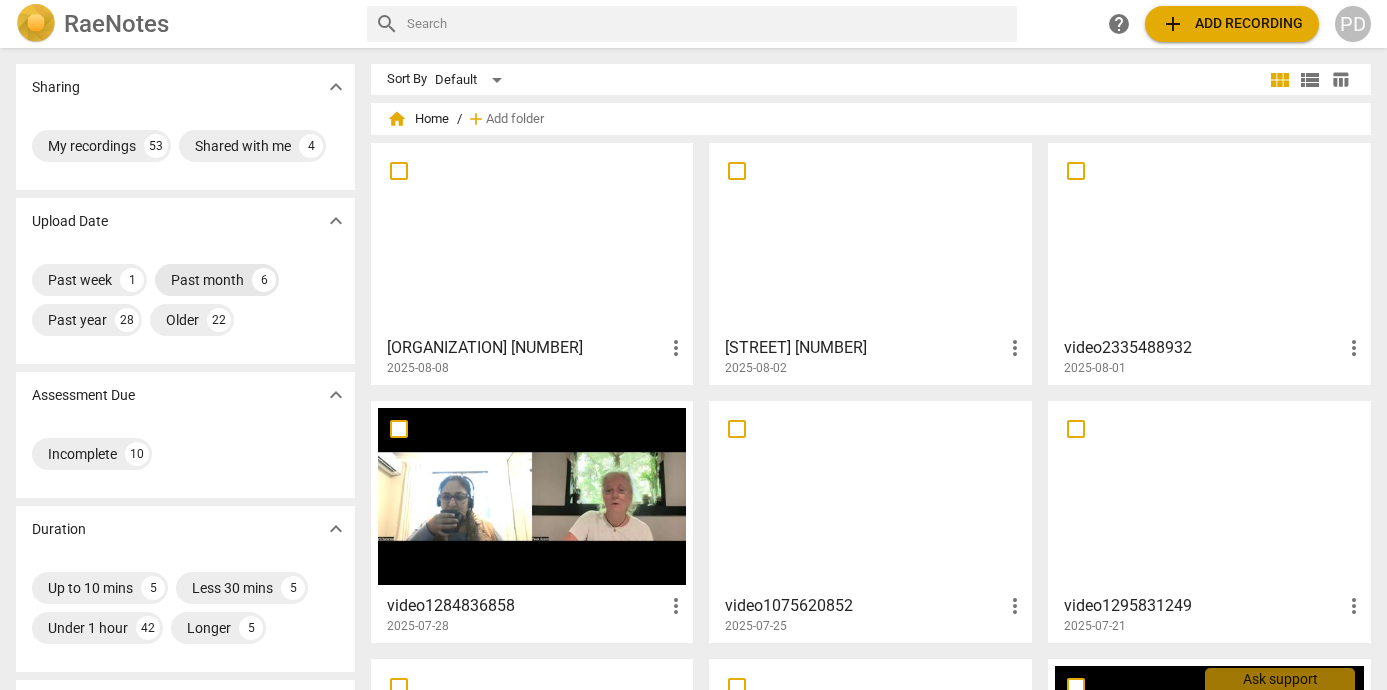click on "Past month" at bounding box center (207, 280) 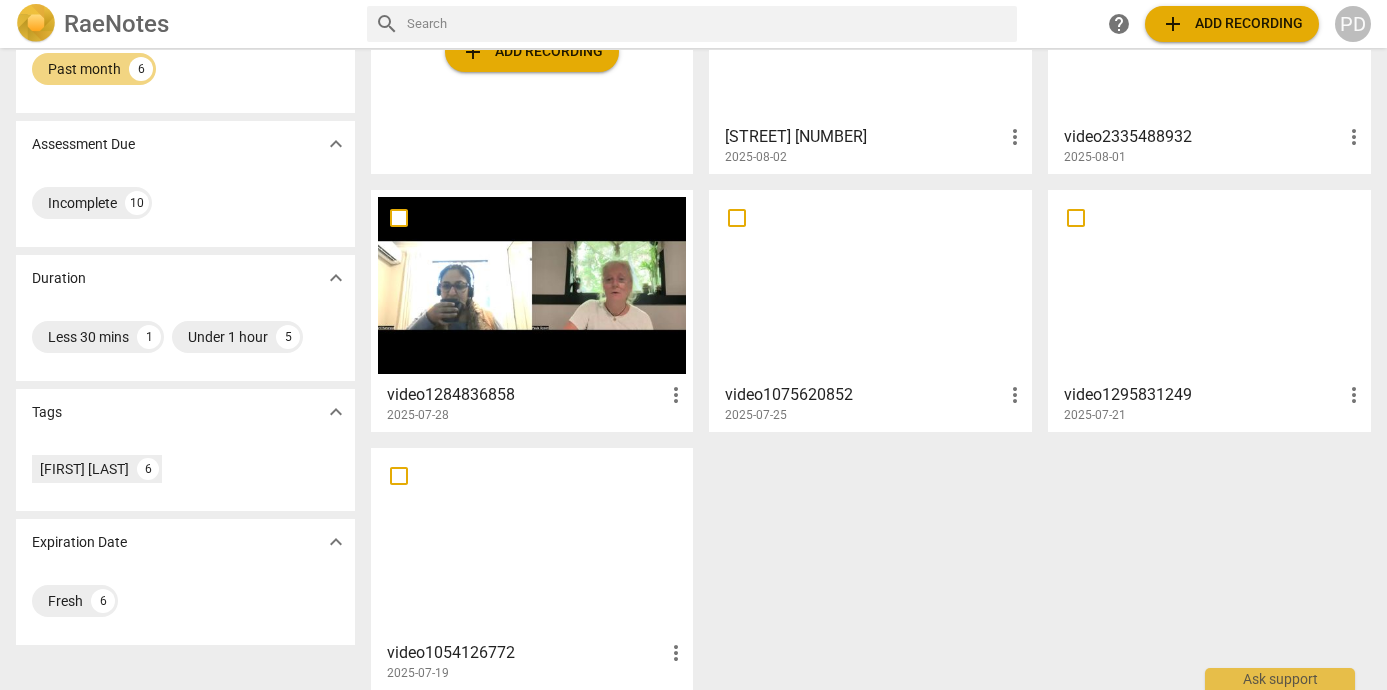 scroll, scrollTop: 227, scrollLeft: 0, axis: vertical 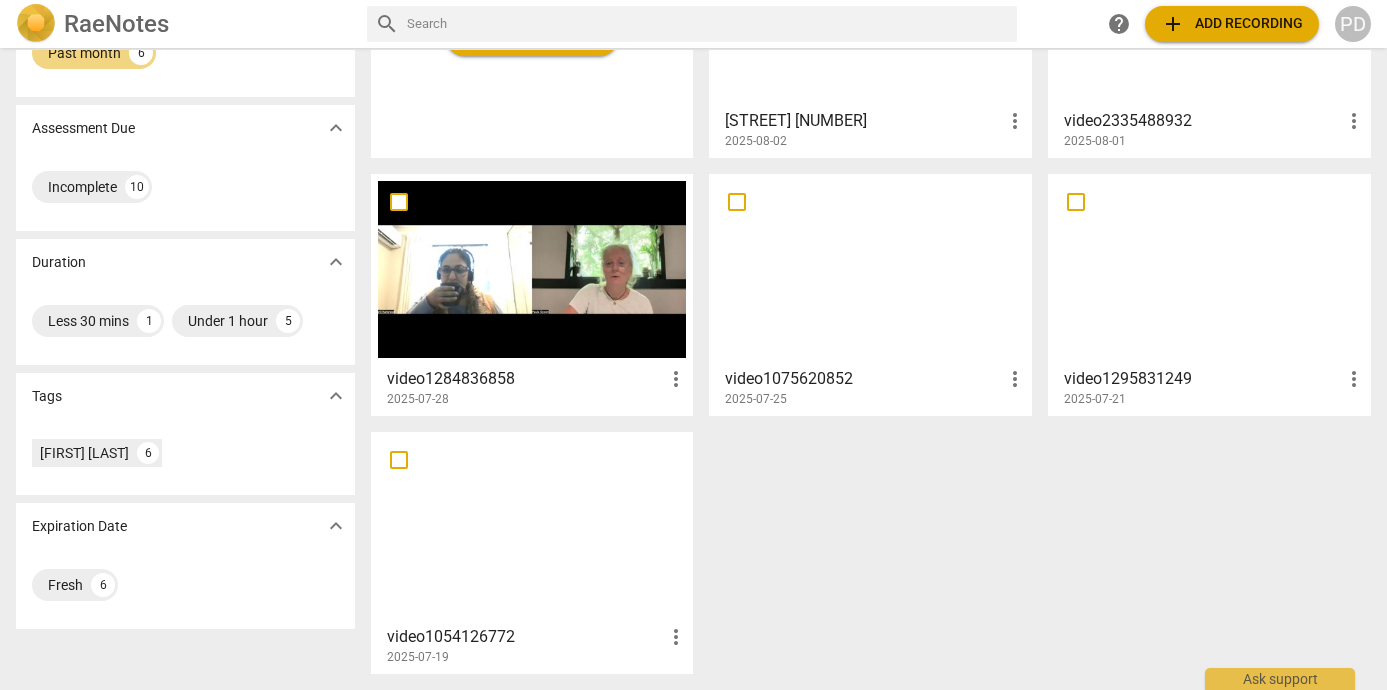 click on "video1295831249" at bounding box center [1203, 379] 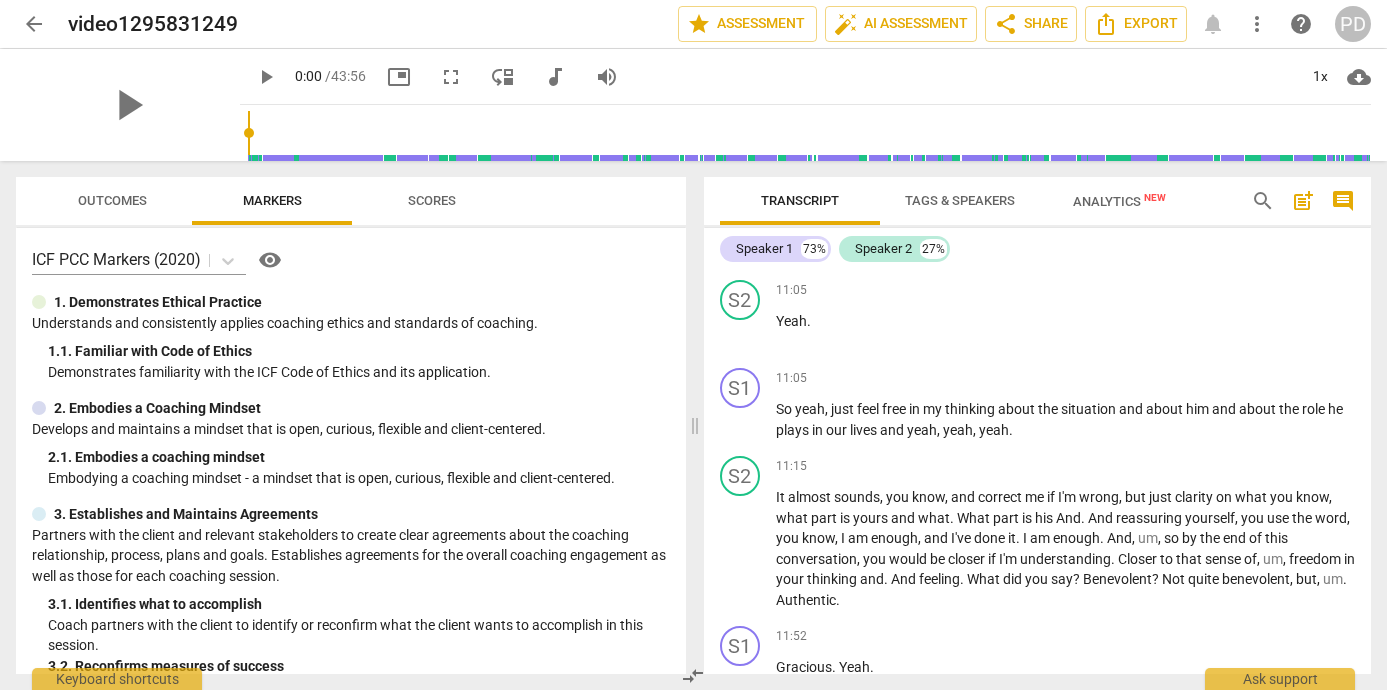 scroll, scrollTop: 0, scrollLeft: 0, axis: both 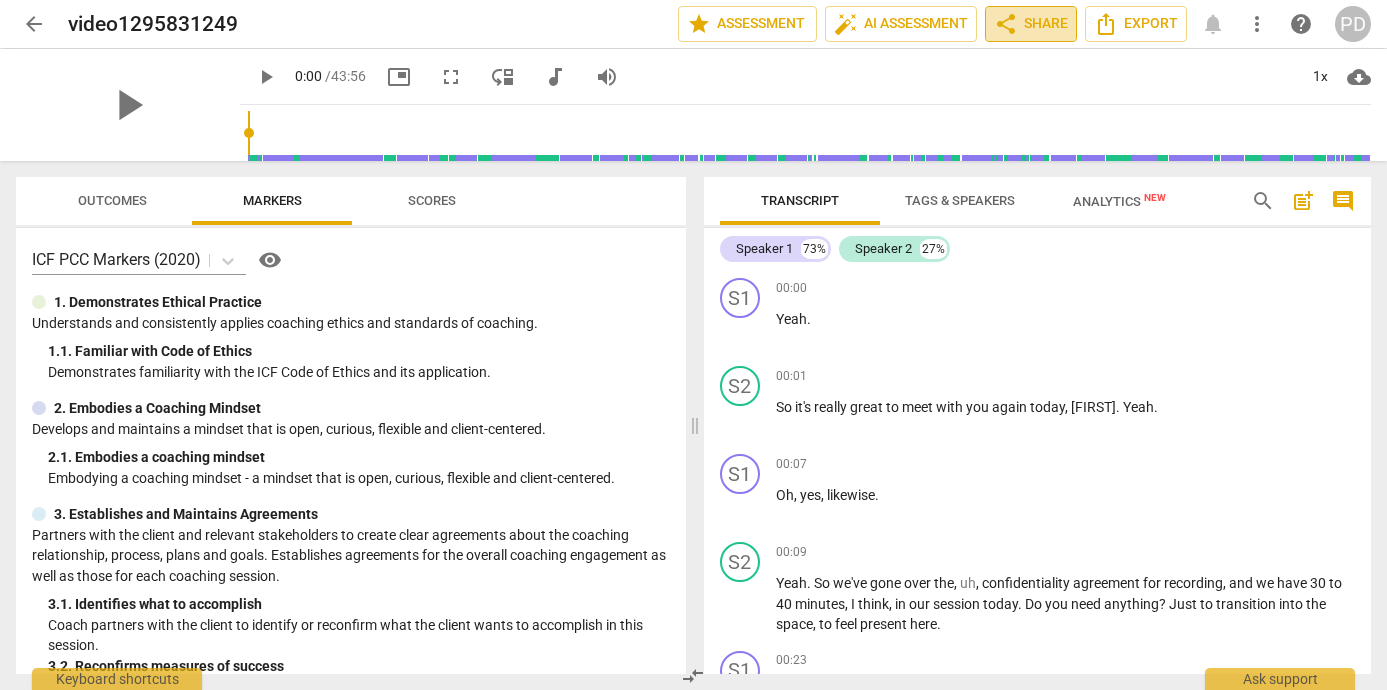 click on "share    Share" at bounding box center (1031, 24) 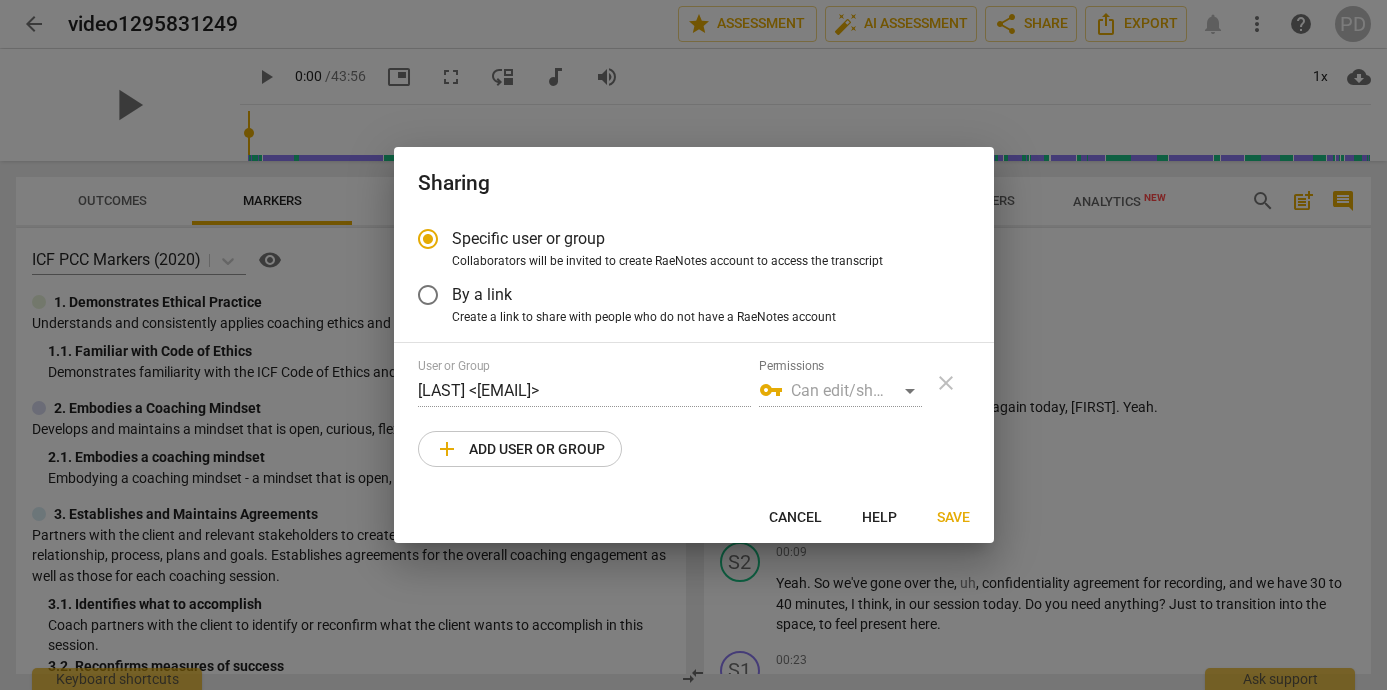 click on "Cancel" at bounding box center (795, 518) 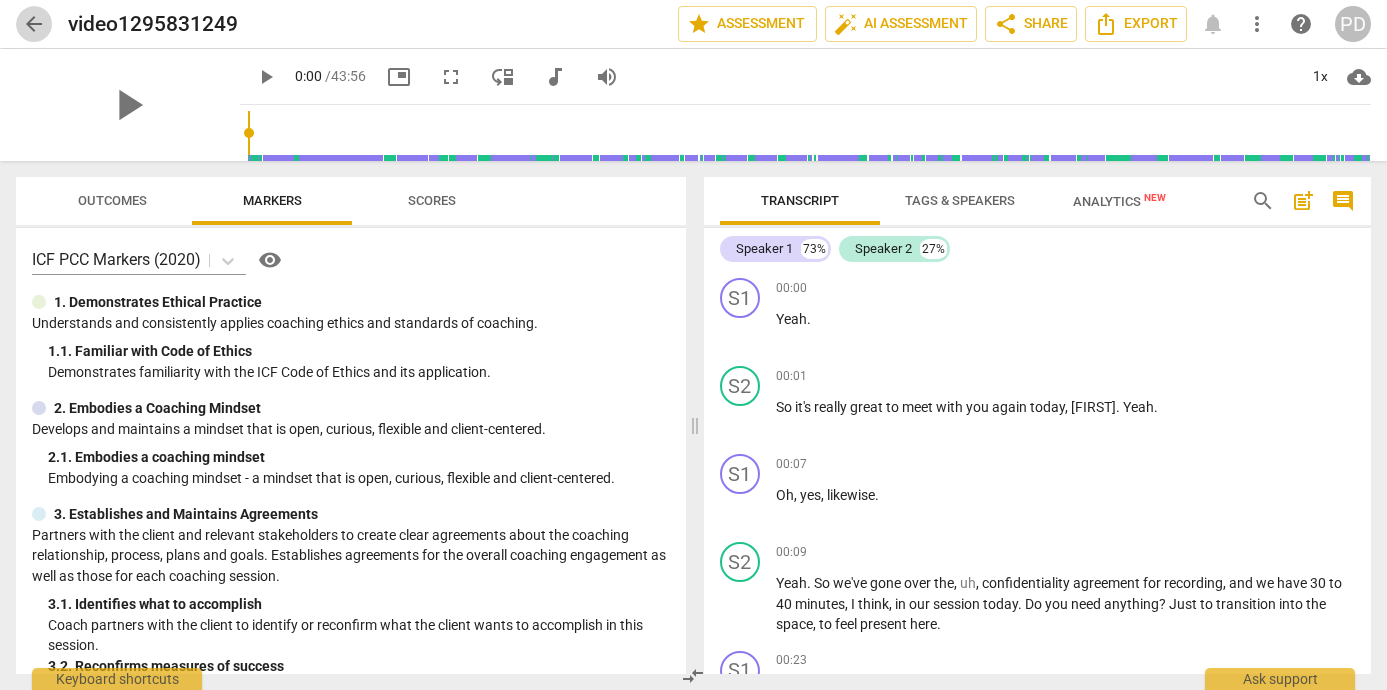 click on "arrow_back" at bounding box center (34, 24) 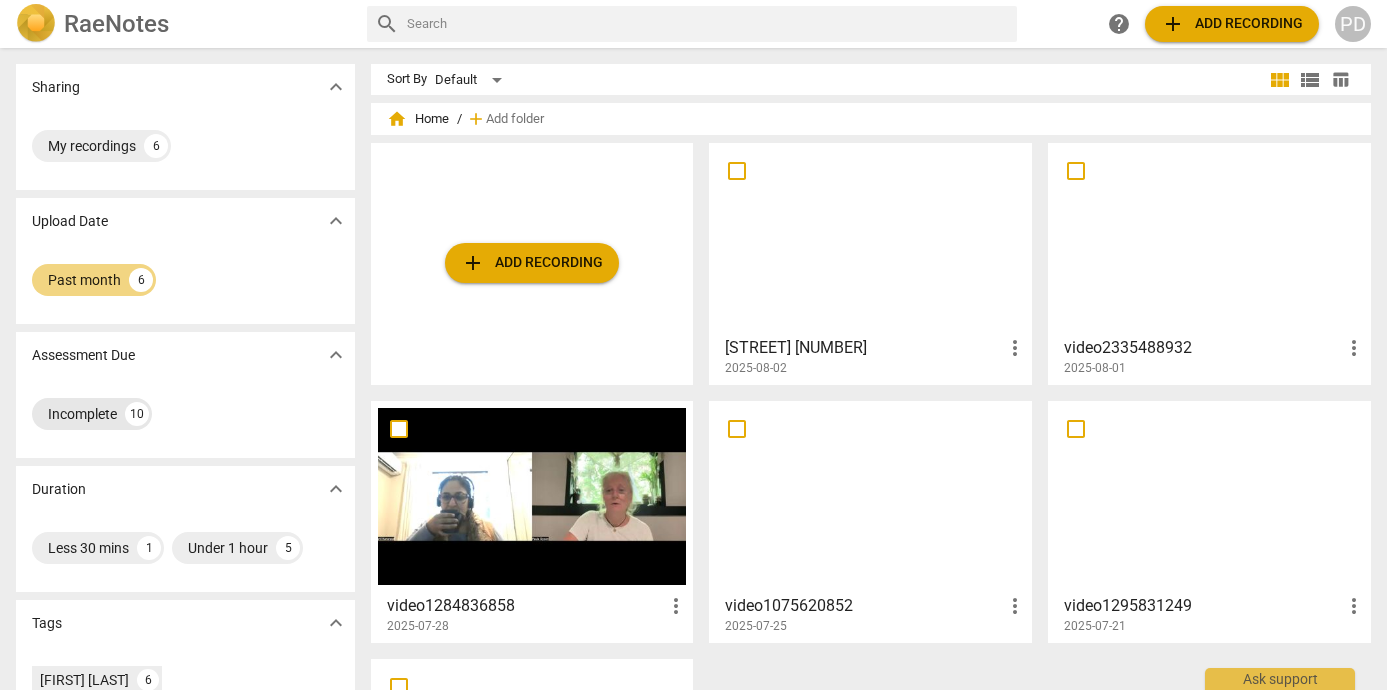 click on "Incomplete" at bounding box center [82, 414] 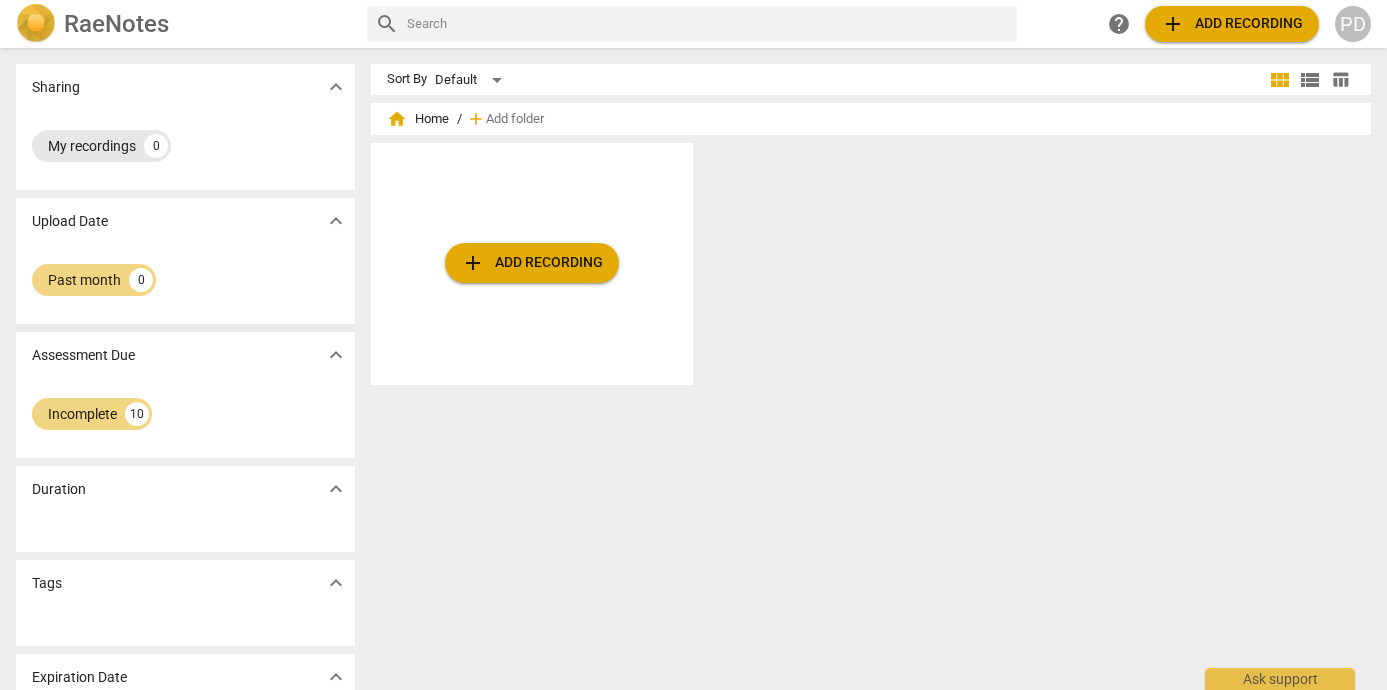 click on "My recordings" at bounding box center [92, 146] 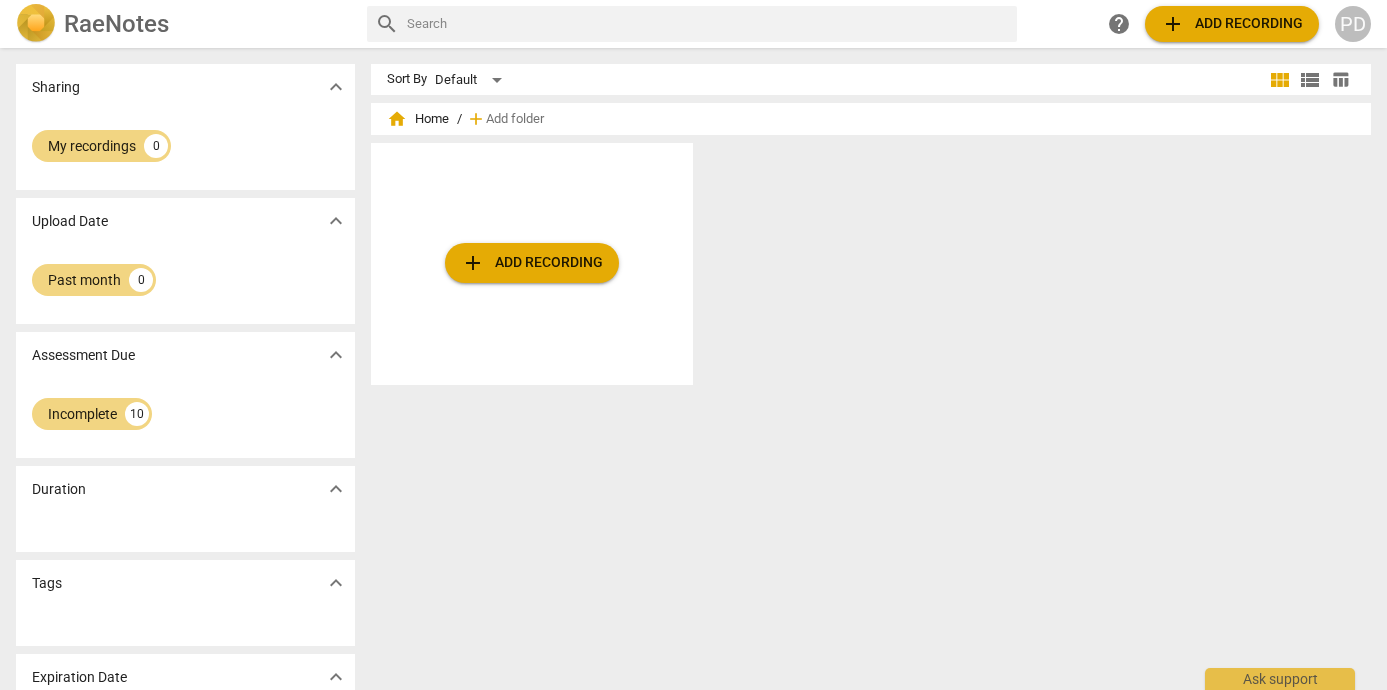 click on "expand_more" at bounding box center [336, 87] 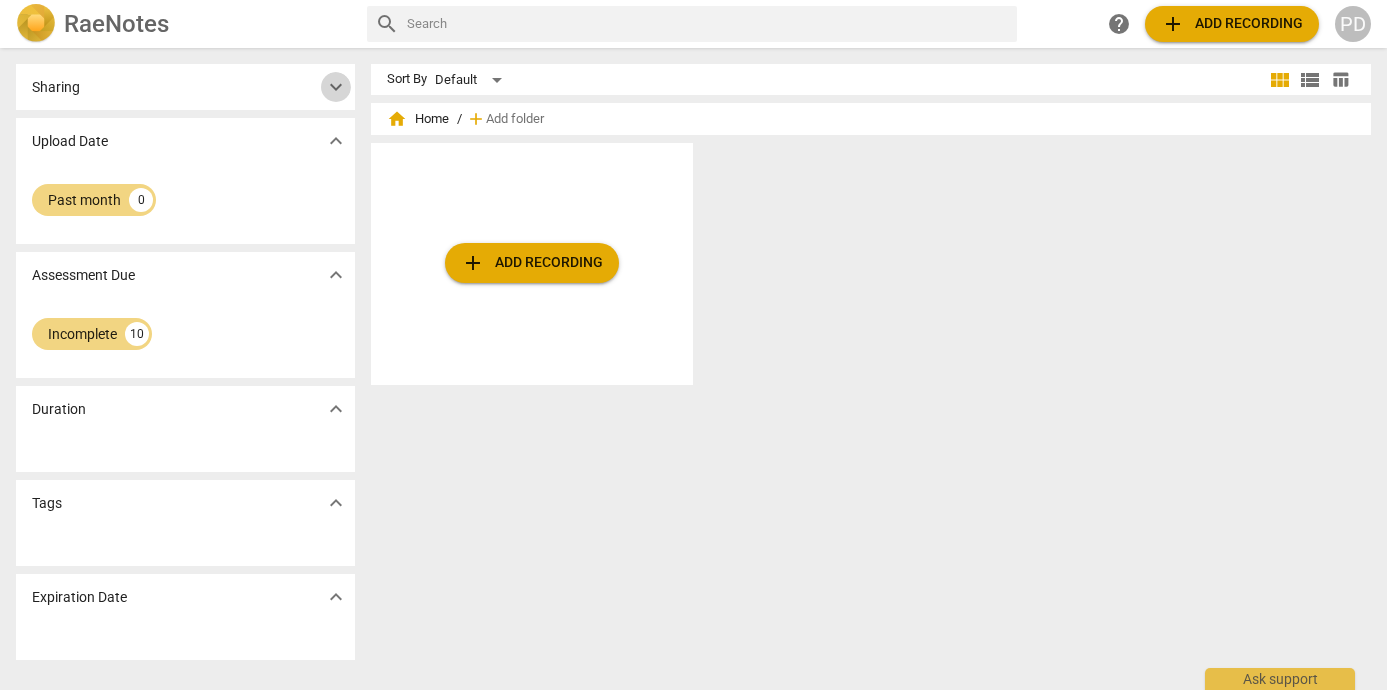 click on "expand_more" at bounding box center (336, 87) 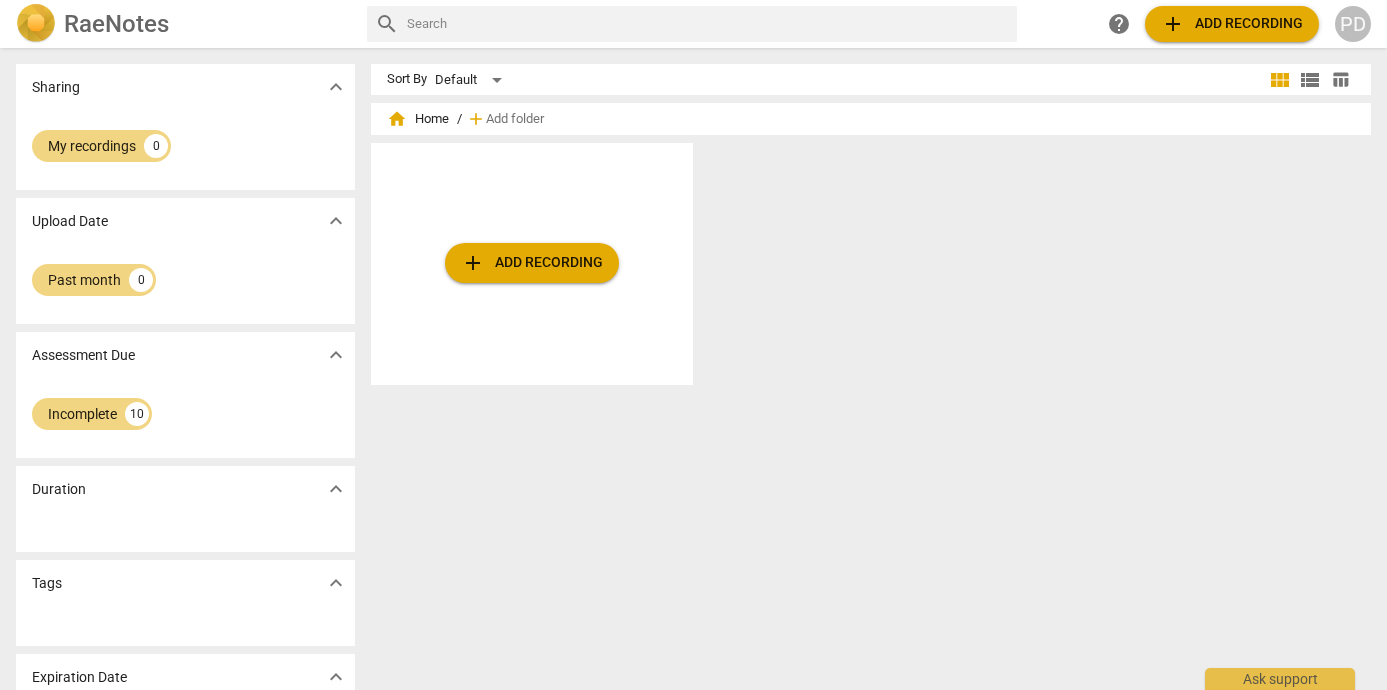 click on "RaeNotes" at bounding box center [116, 24] 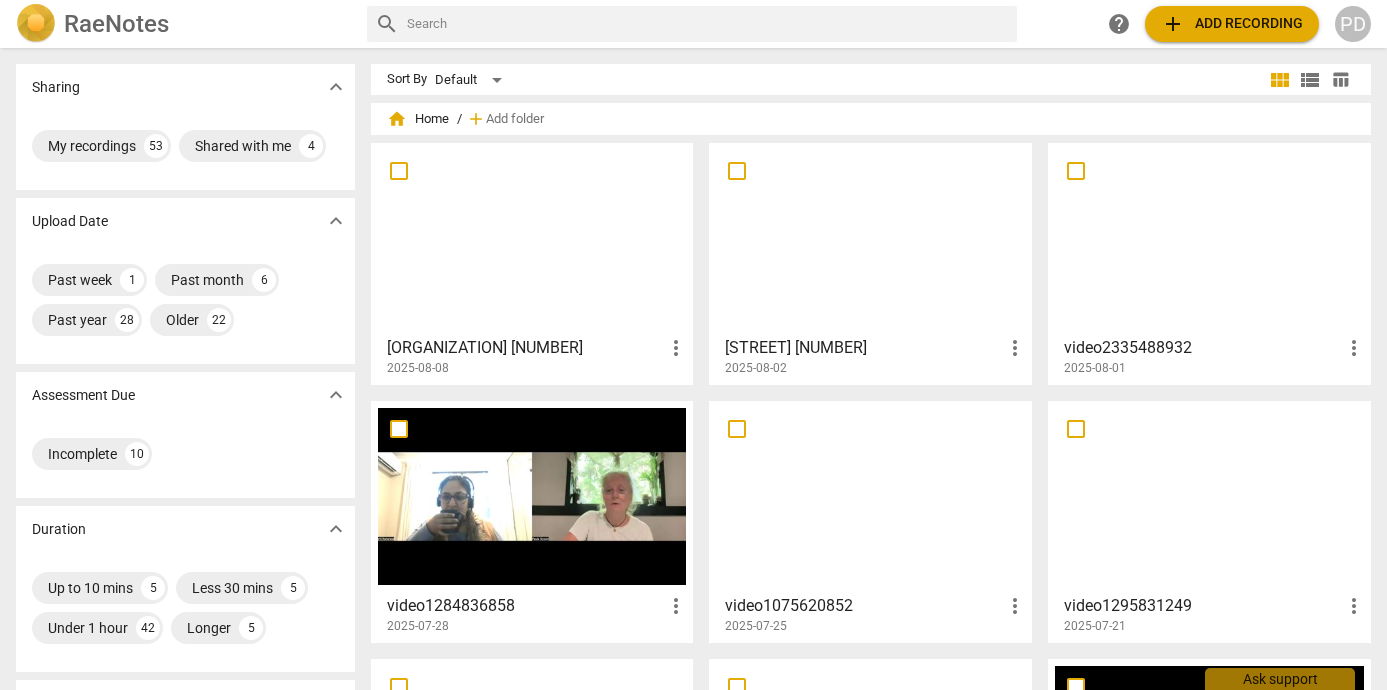 click on "RaeNotes" at bounding box center [116, 24] 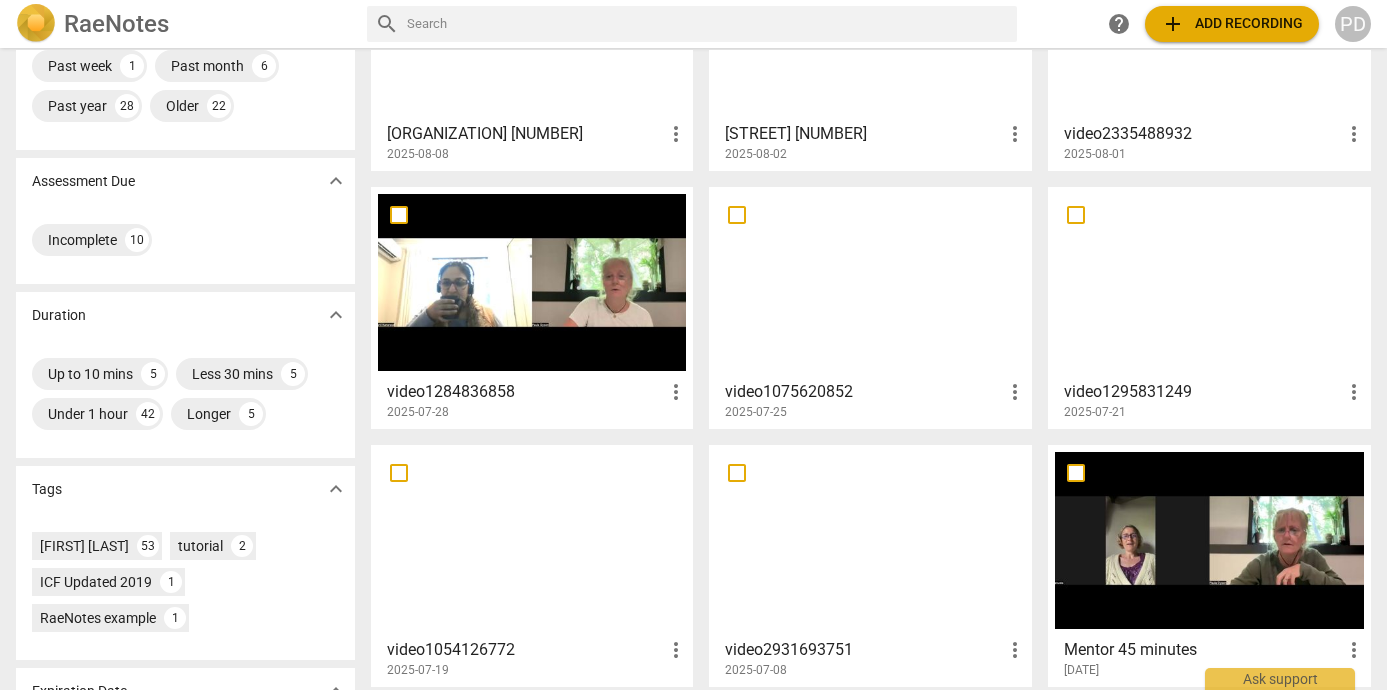 scroll, scrollTop: 326, scrollLeft: 0, axis: vertical 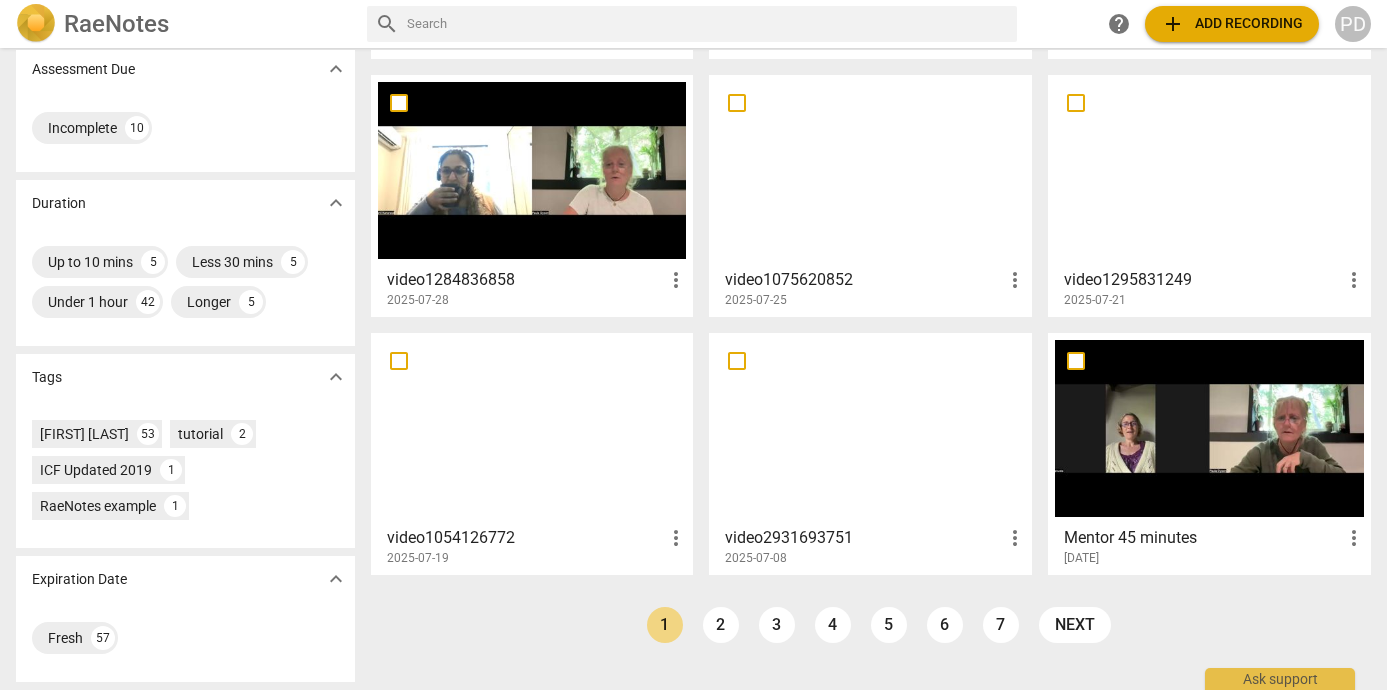 click at bounding box center (1209, 428) 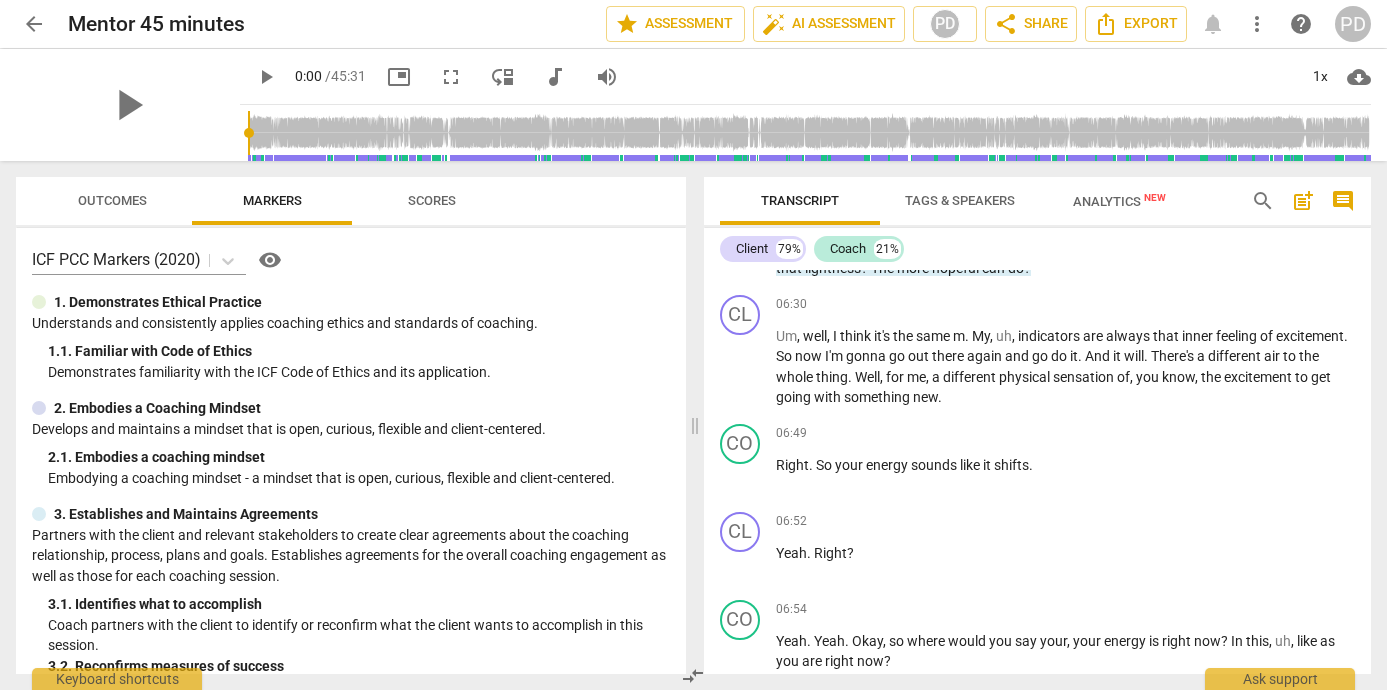 scroll, scrollTop: 0, scrollLeft: 0, axis: both 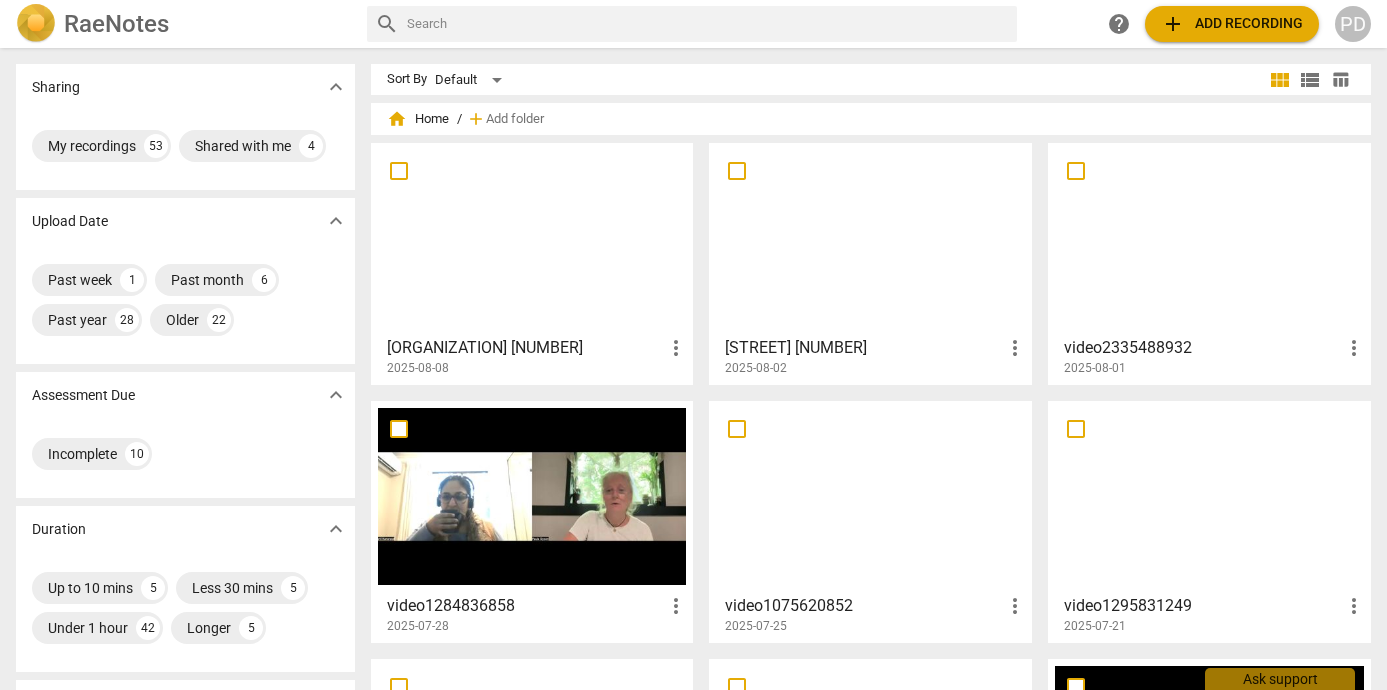 click at bounding box center [532, 496] 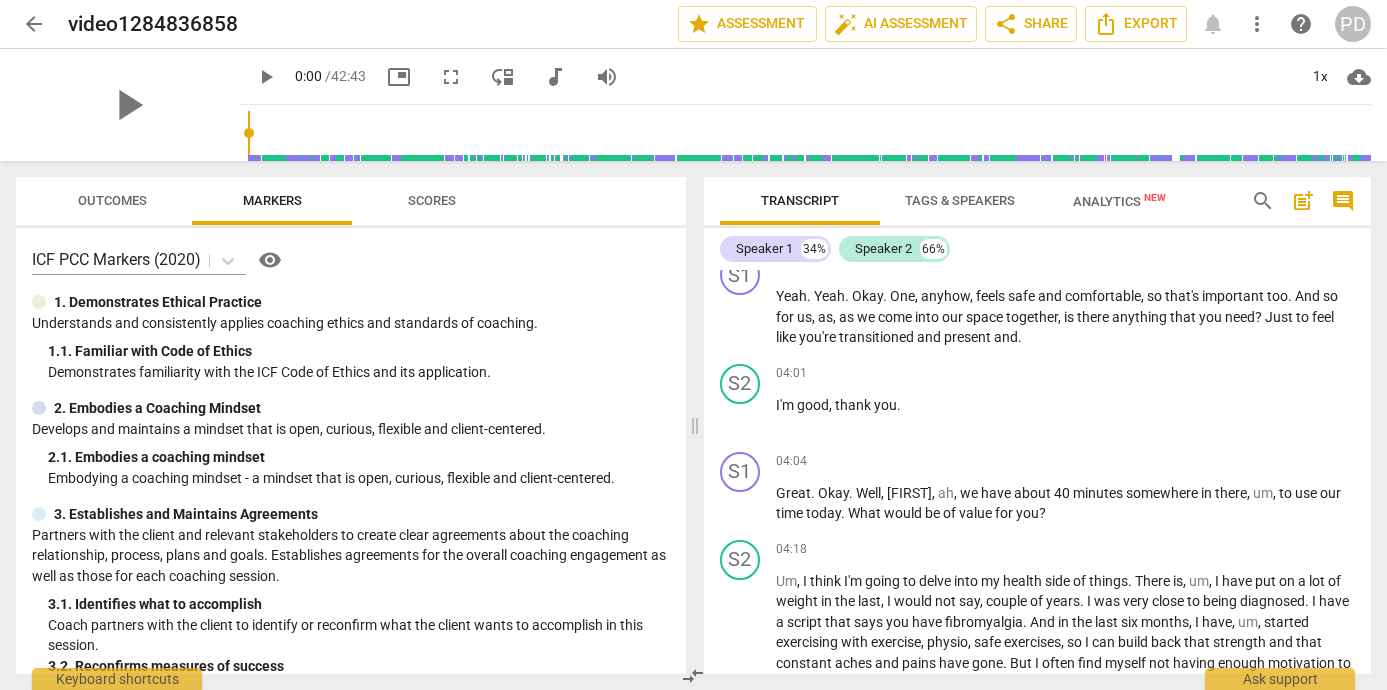 scroll, scrollTop: 1562, scrollLeft: 0, axis: vertical 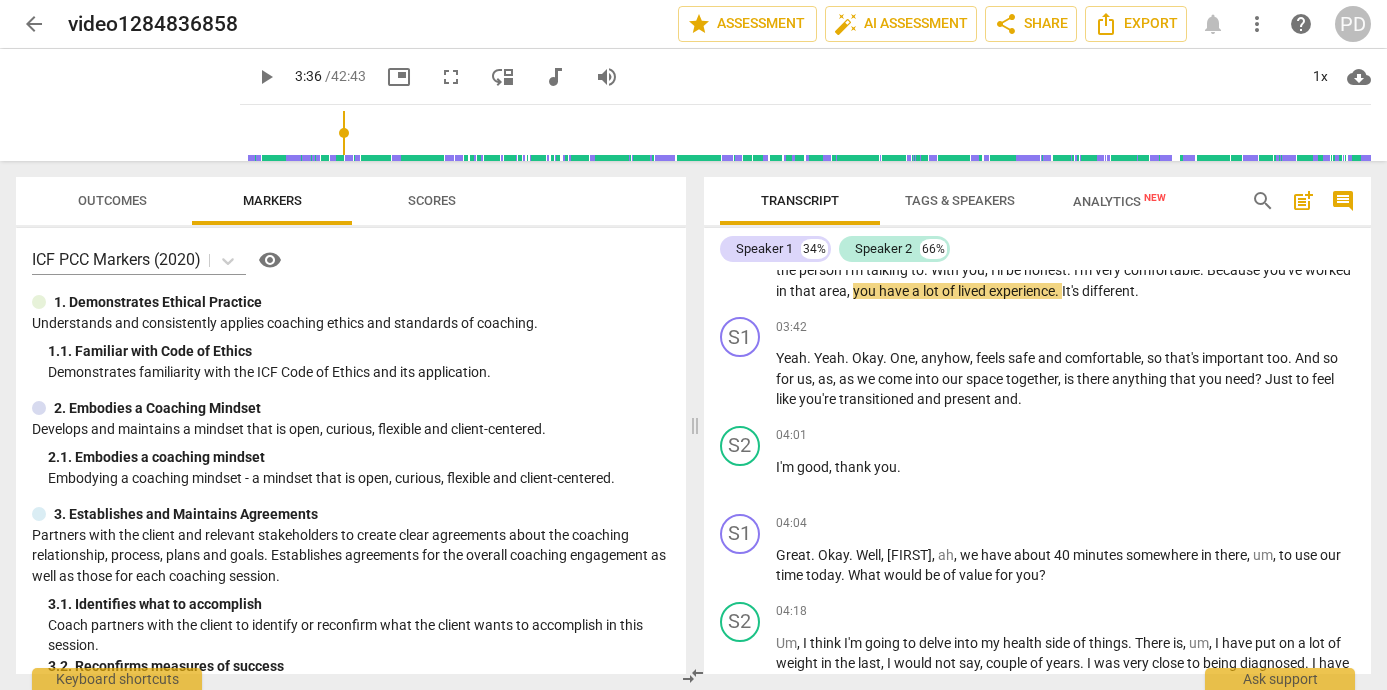 drag, startPoint x: 225, startPoint y: 133, endPoint x: 320, endPoint y: 129, distance: 95.084175 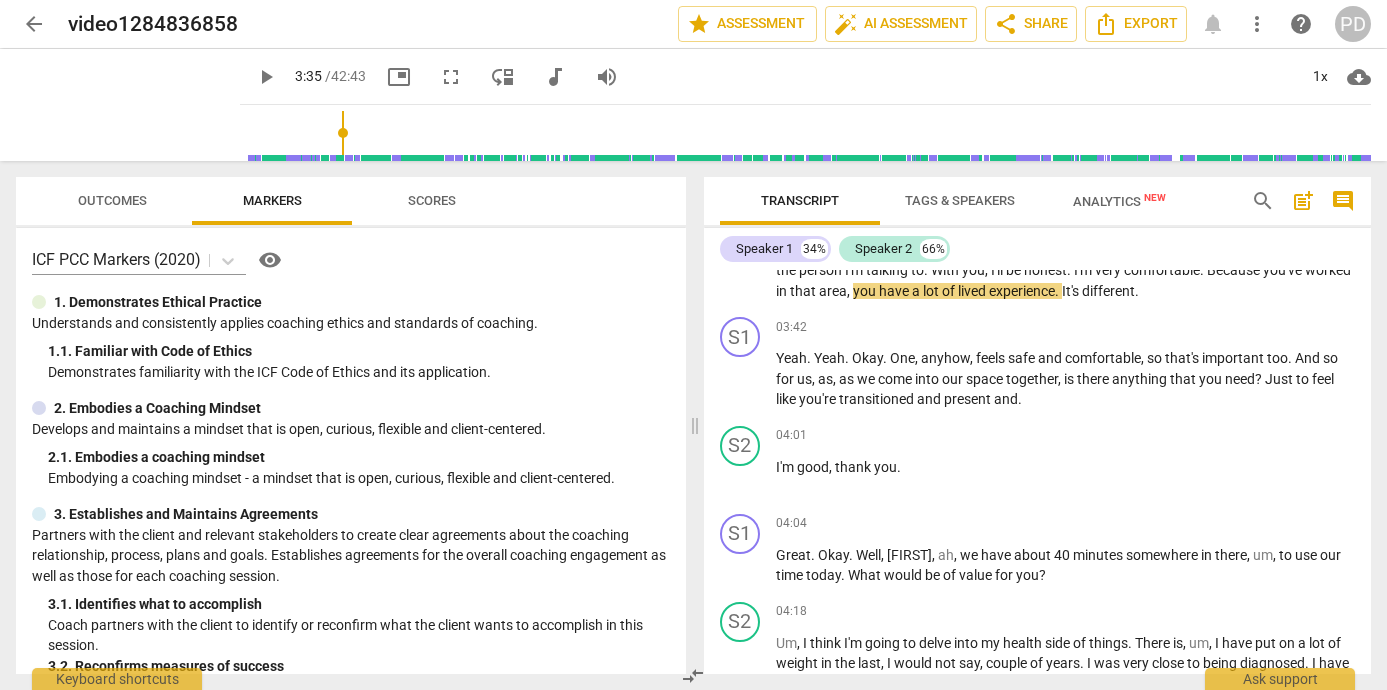 scroll, scrollTop: 1437, scrollLeft: 0, axis: vertical 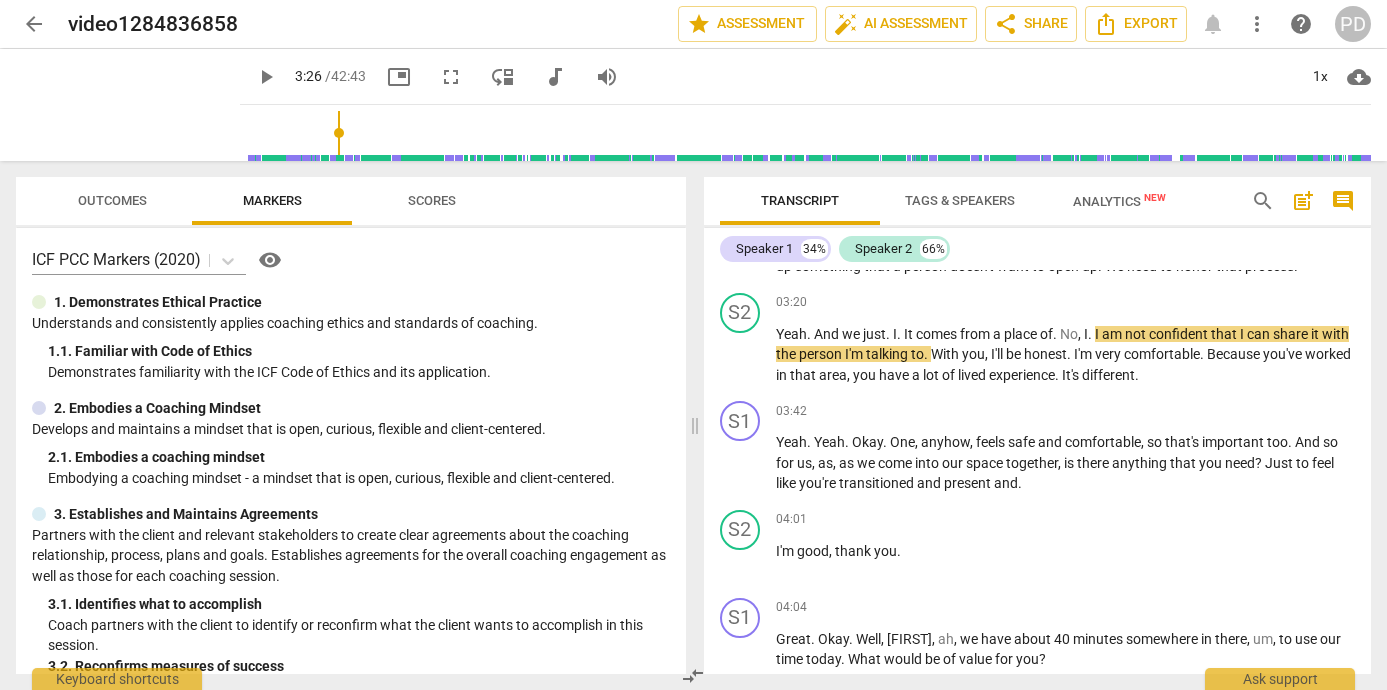 click at bounding box center [809, 133] 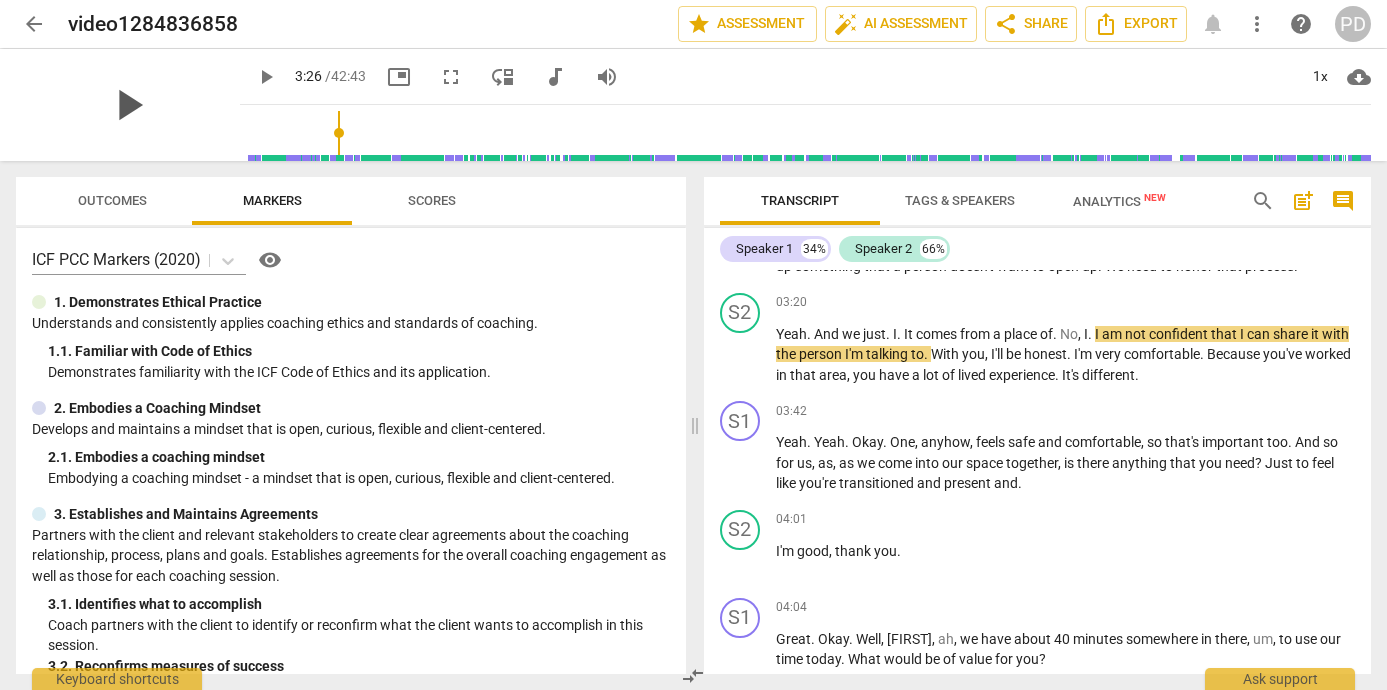 click on "play_arrow" at bounding box center (128, 105) 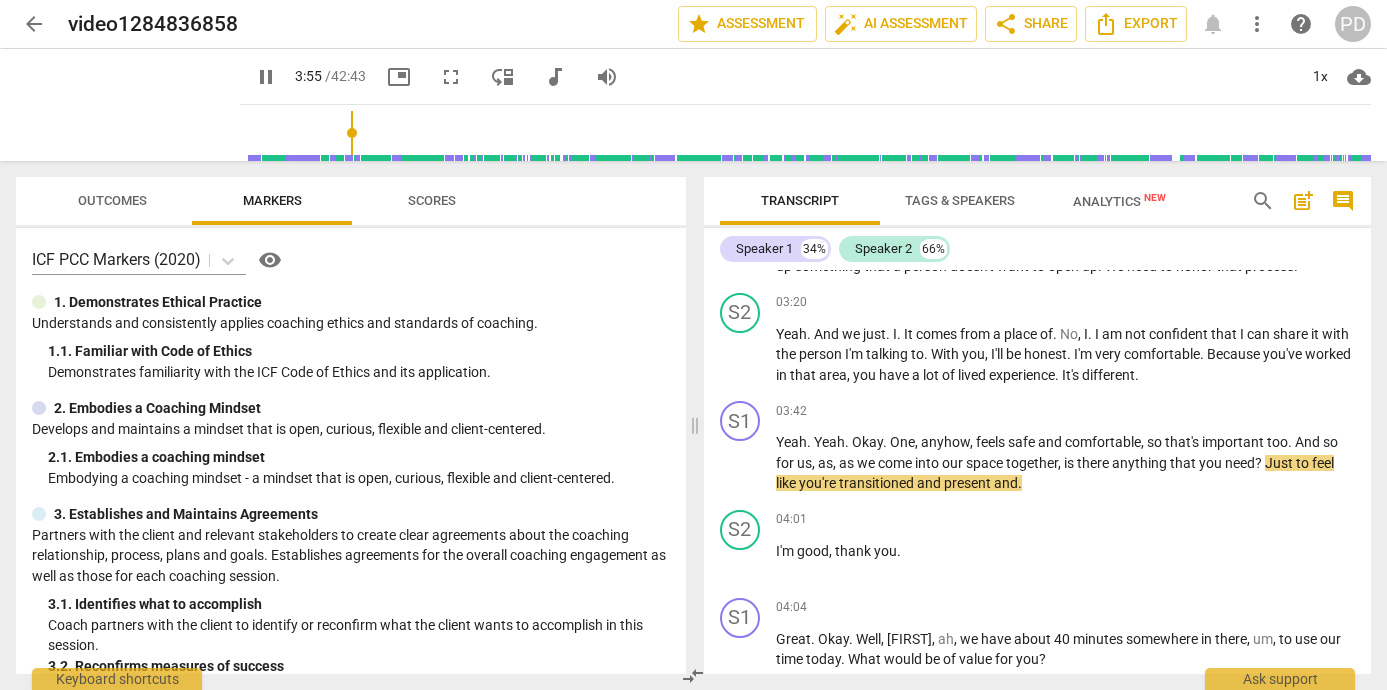 scroll, scrollTop: 1354, scrollLeft: 0, axis: vertical 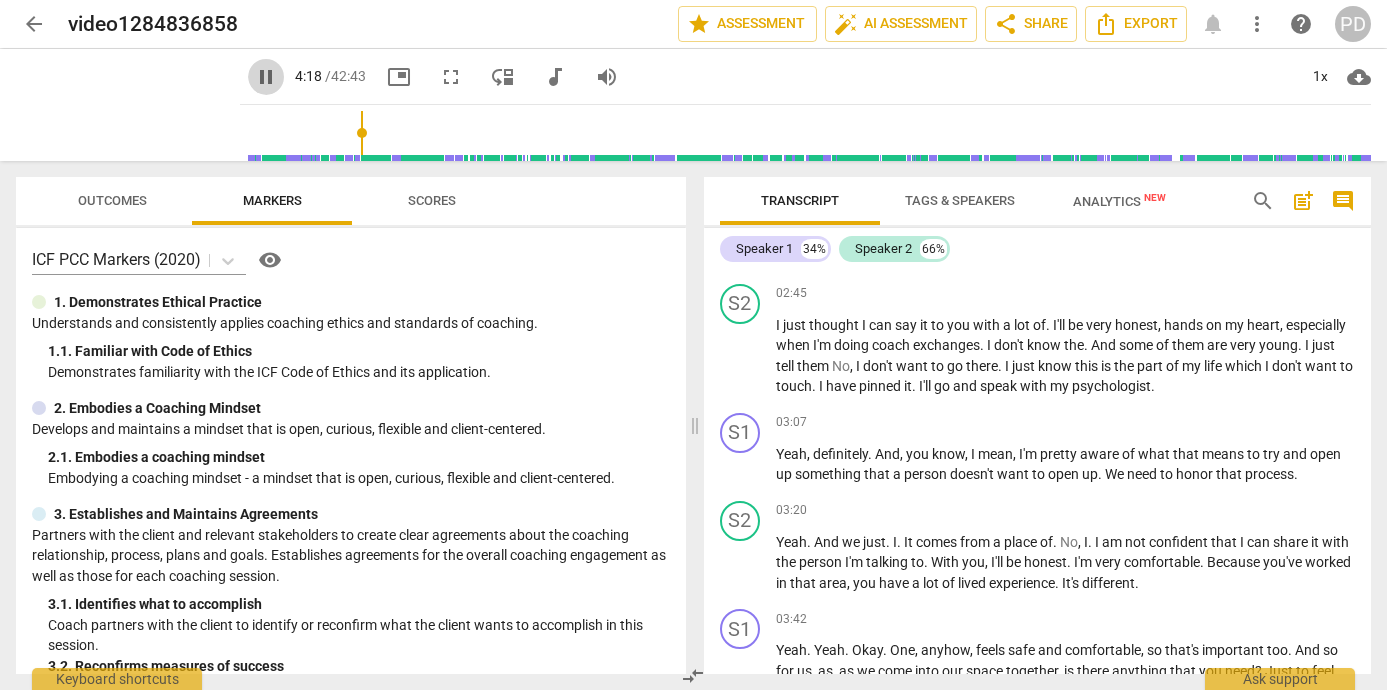 click on "pause" at bounding box center (266, 77) 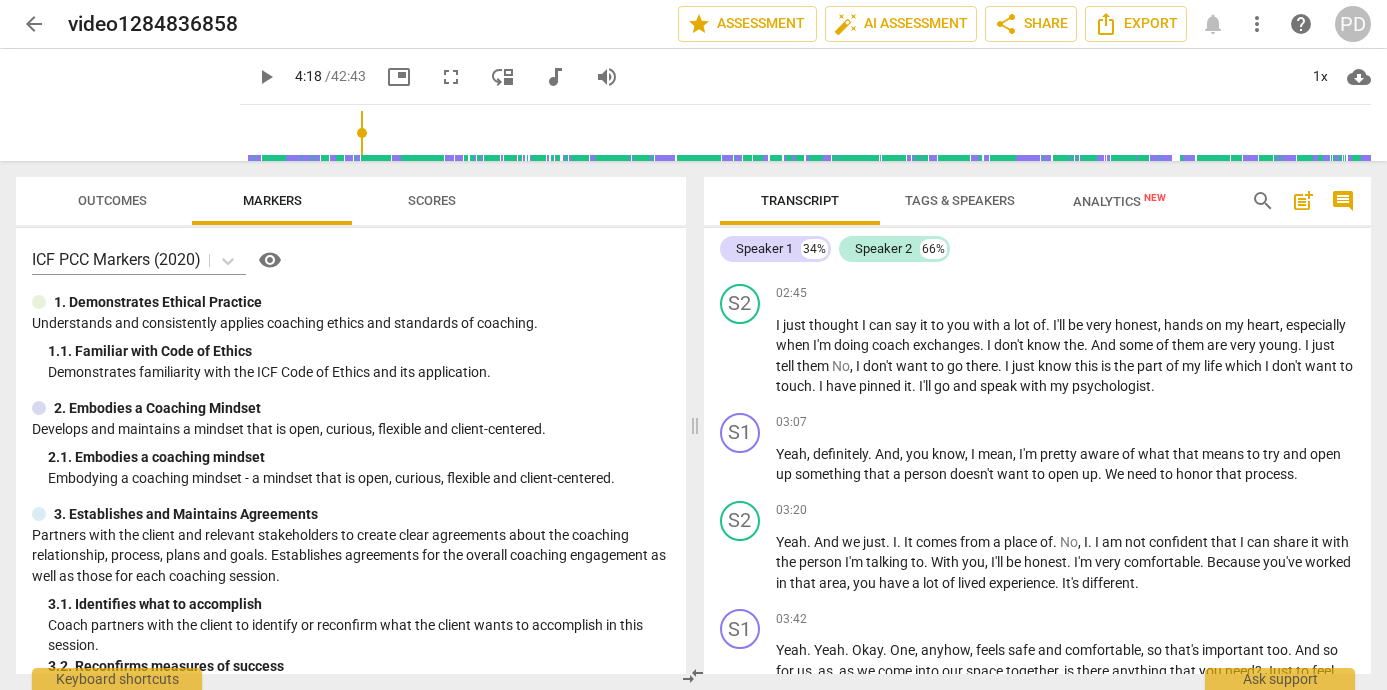 type on "259" 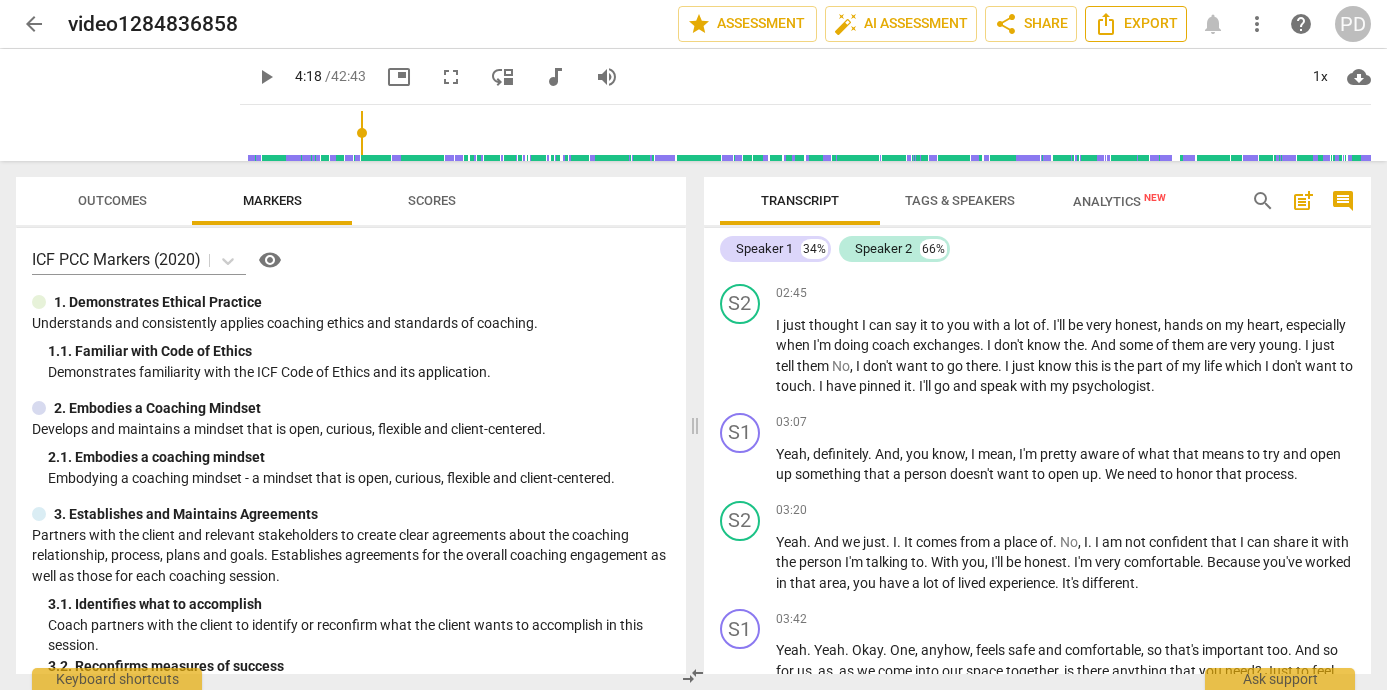 click on "Export" at bounding box center (1136, 24) 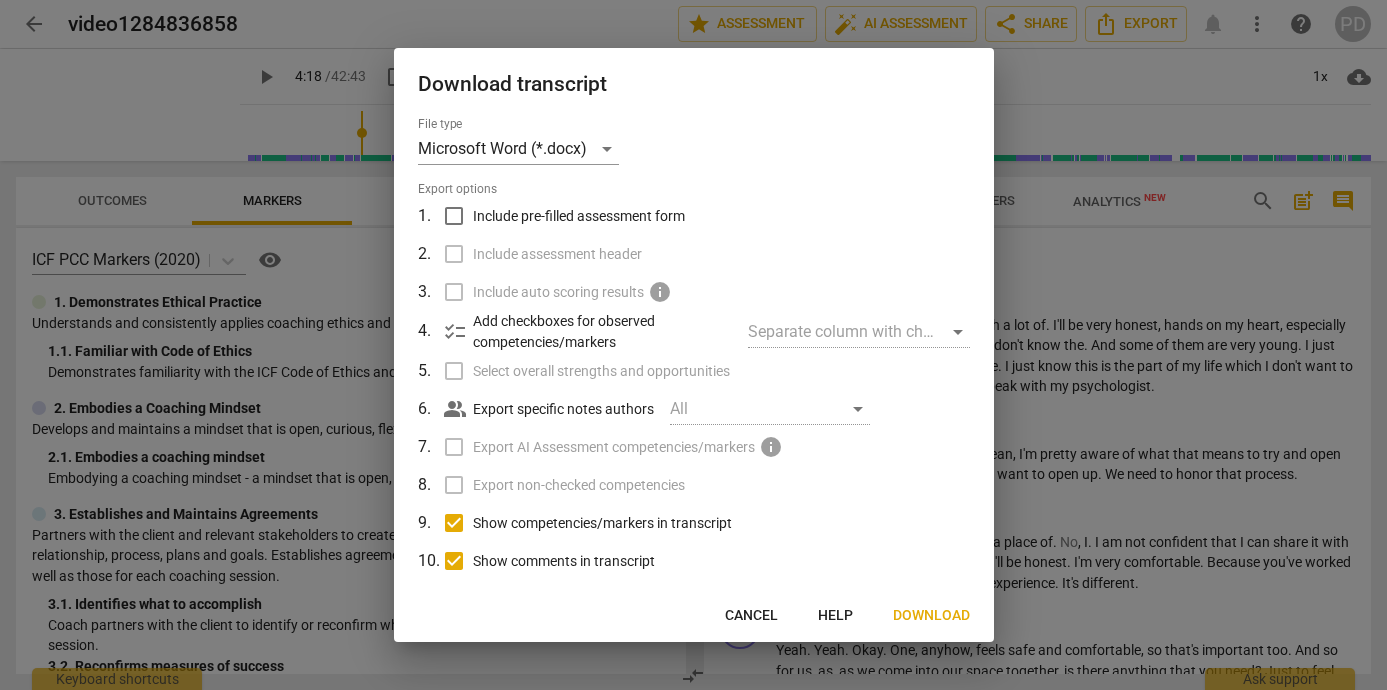 scroll, scrollTop: 68, scrollLeft: 0, axis: vertical 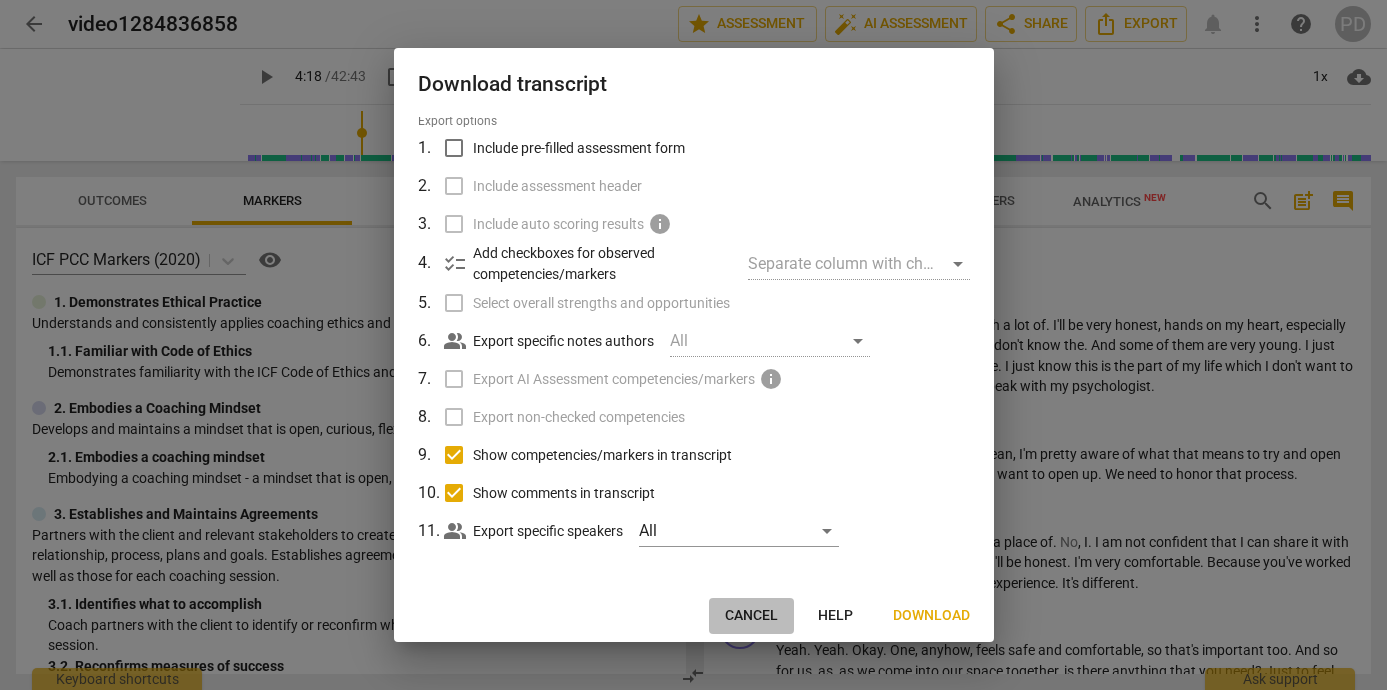 click on "Cancel" at bounding box center (751, 616) 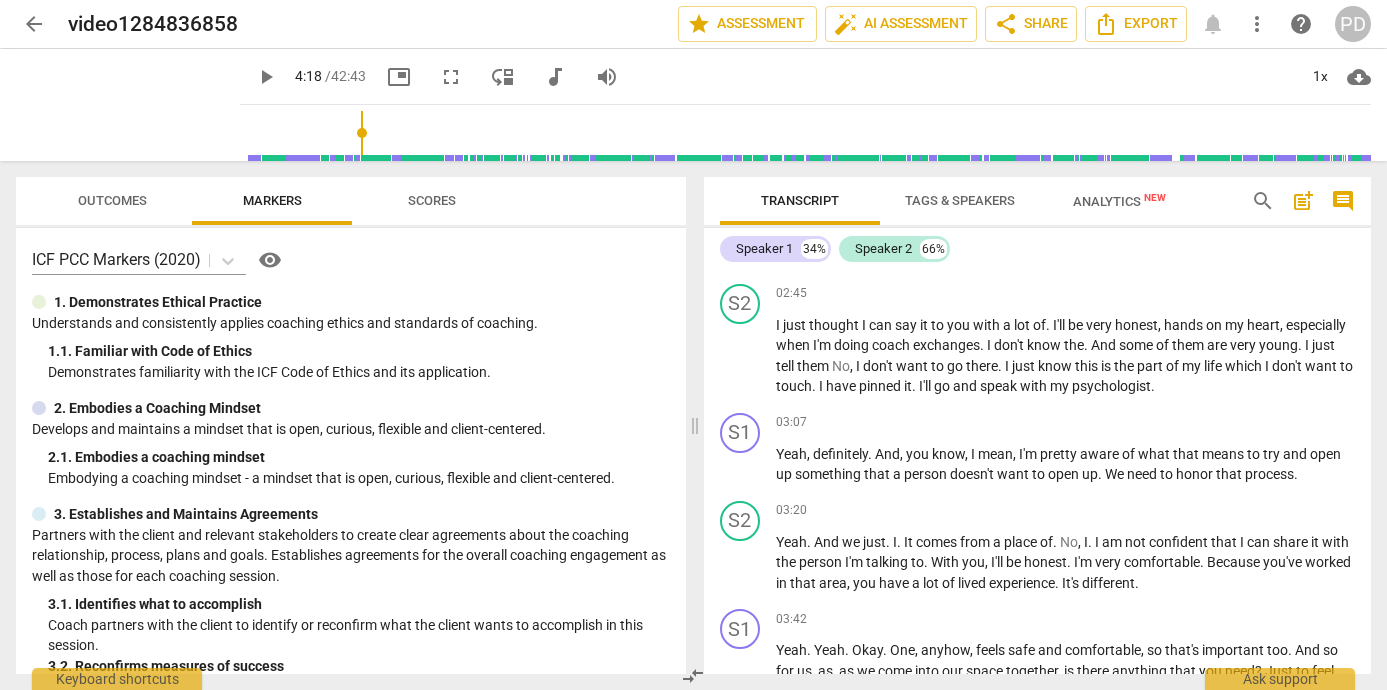 click on "Tags & Speakers" at bounding box center [960, 200] 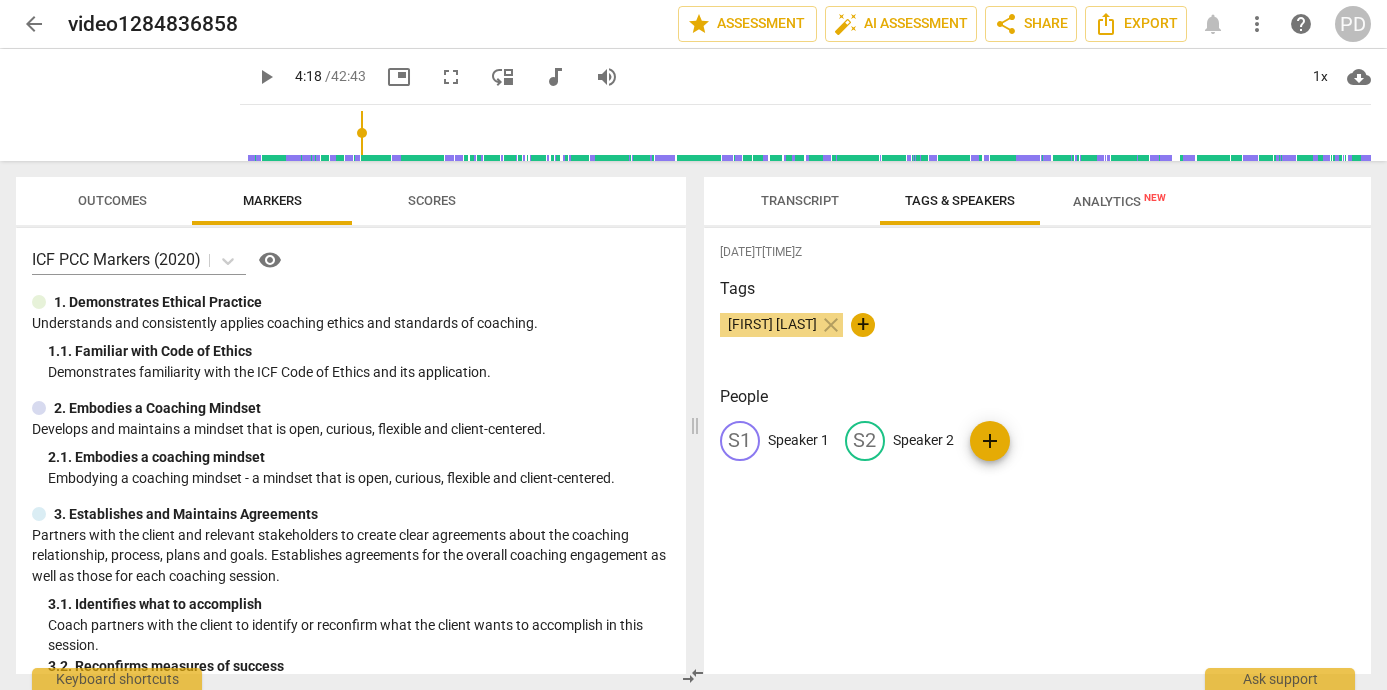 click on "Speaker 1" at bounding box center (798, 440) 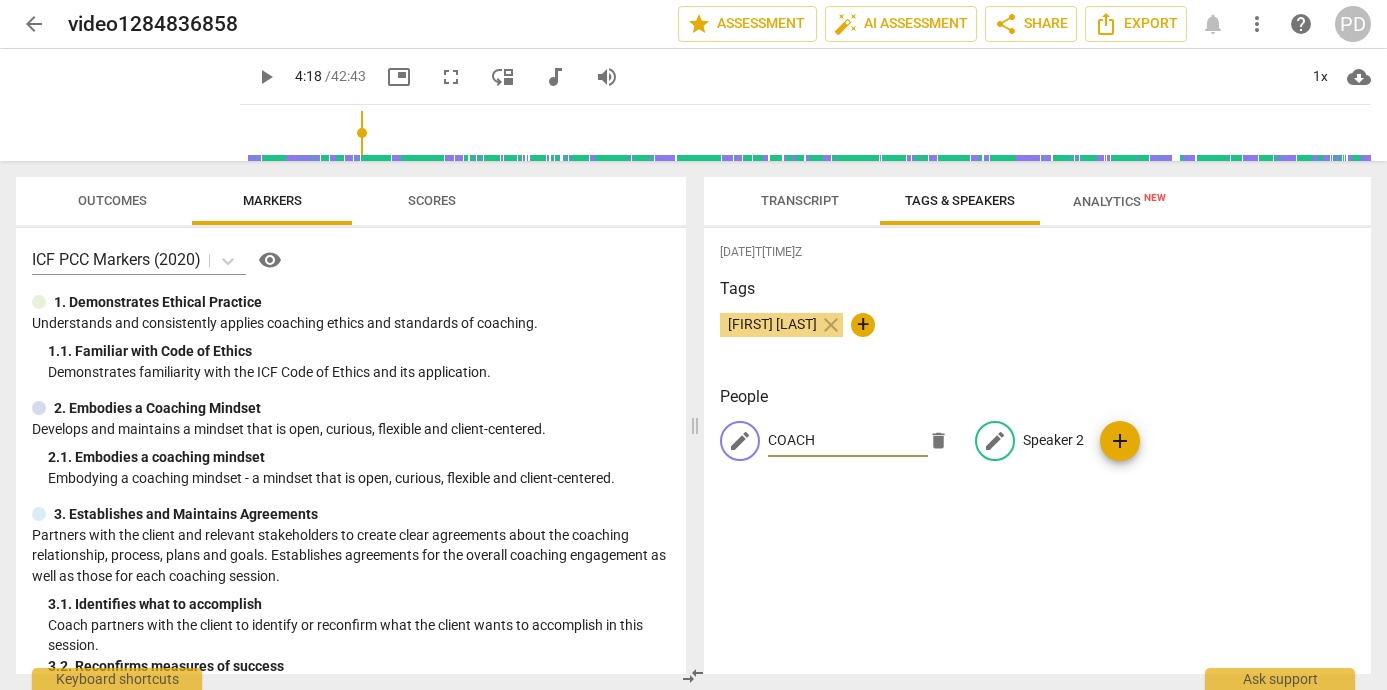 type on "COACH" 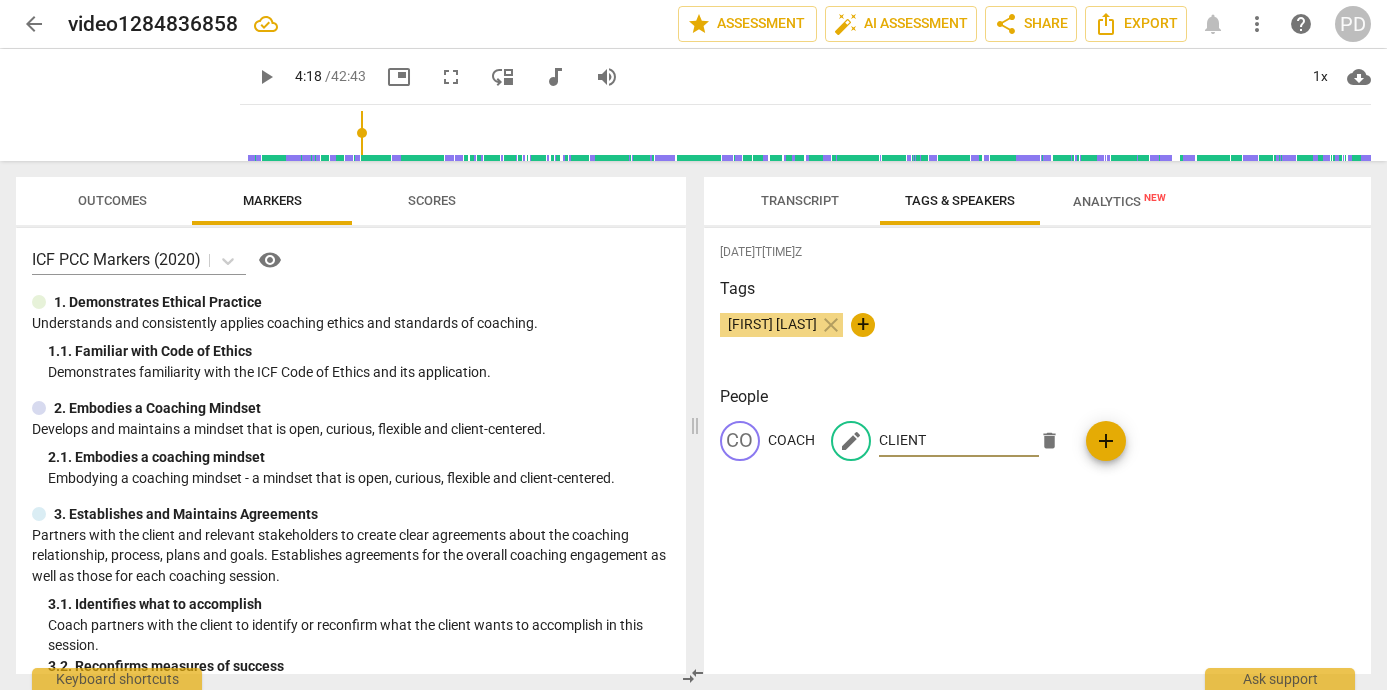 type on "CLIENT" 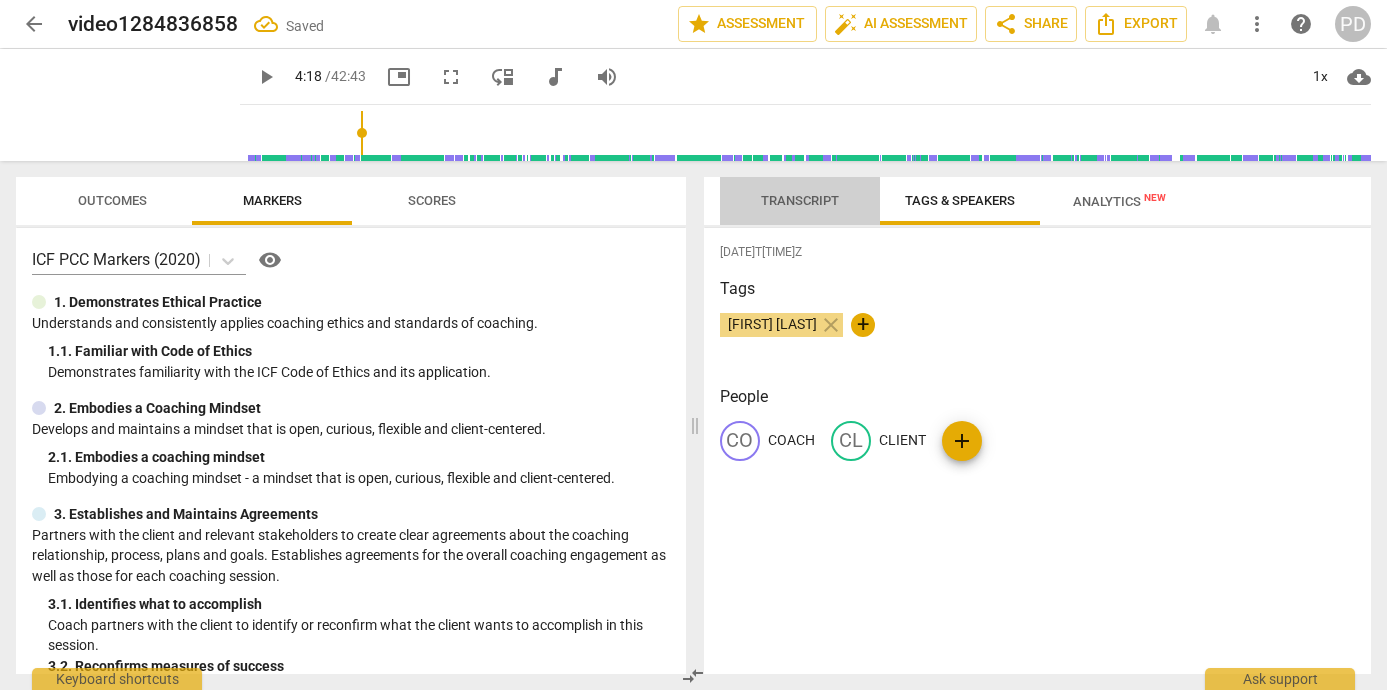 click on "Transcript" at bounding box center [800, 200] 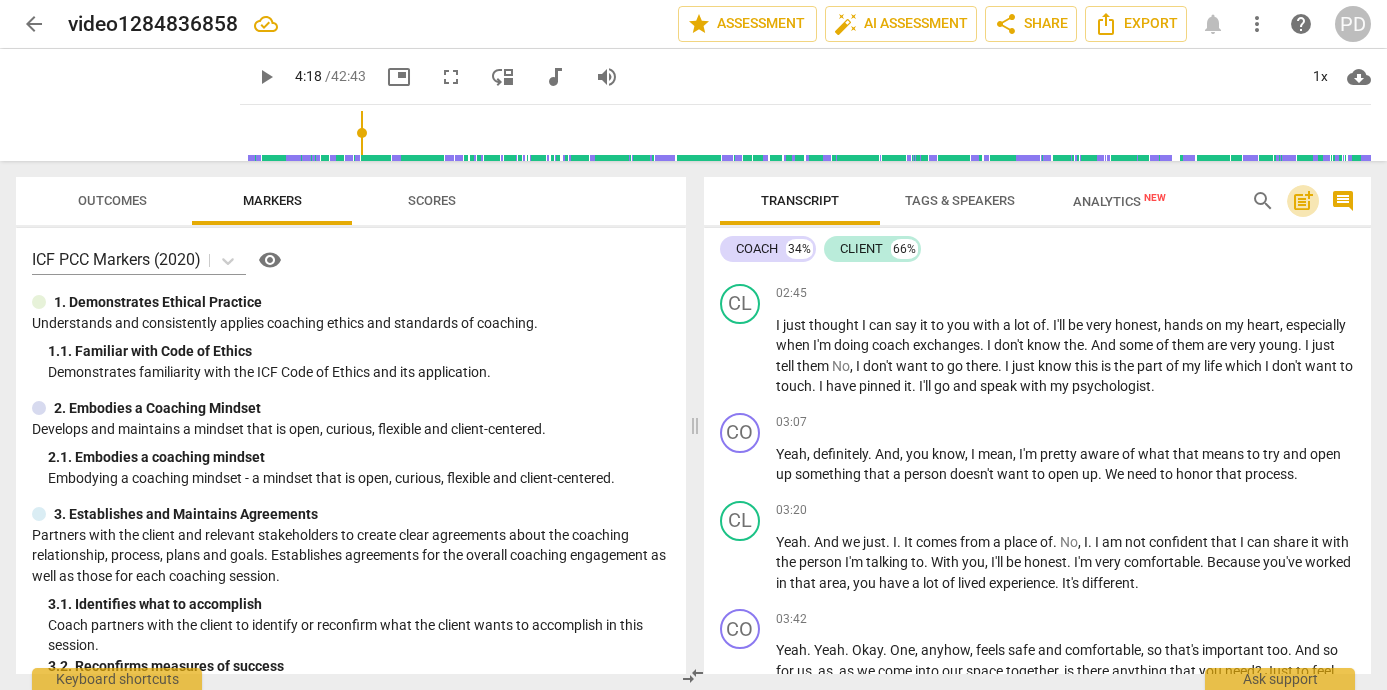 click on "post_add" at bounding box center (1303, 201) 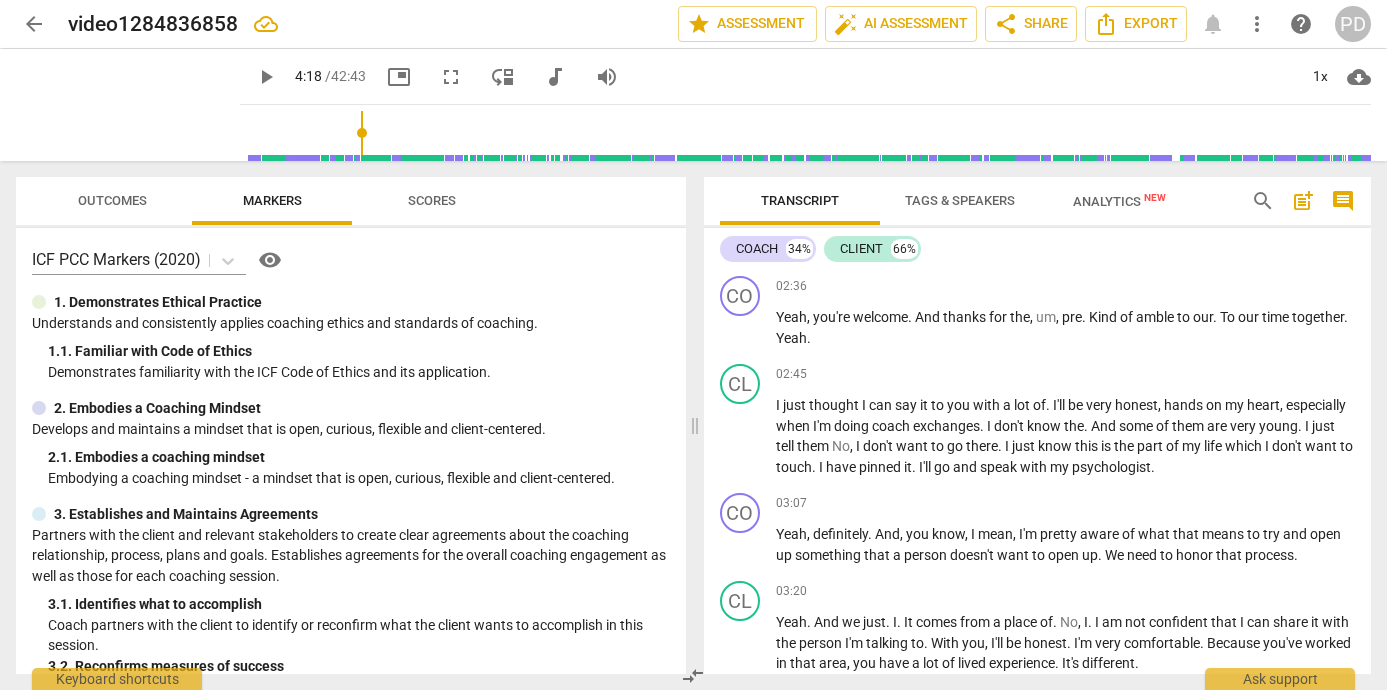 scroll, scrollTop: 45, scrollLeft: 0, axis: vertical 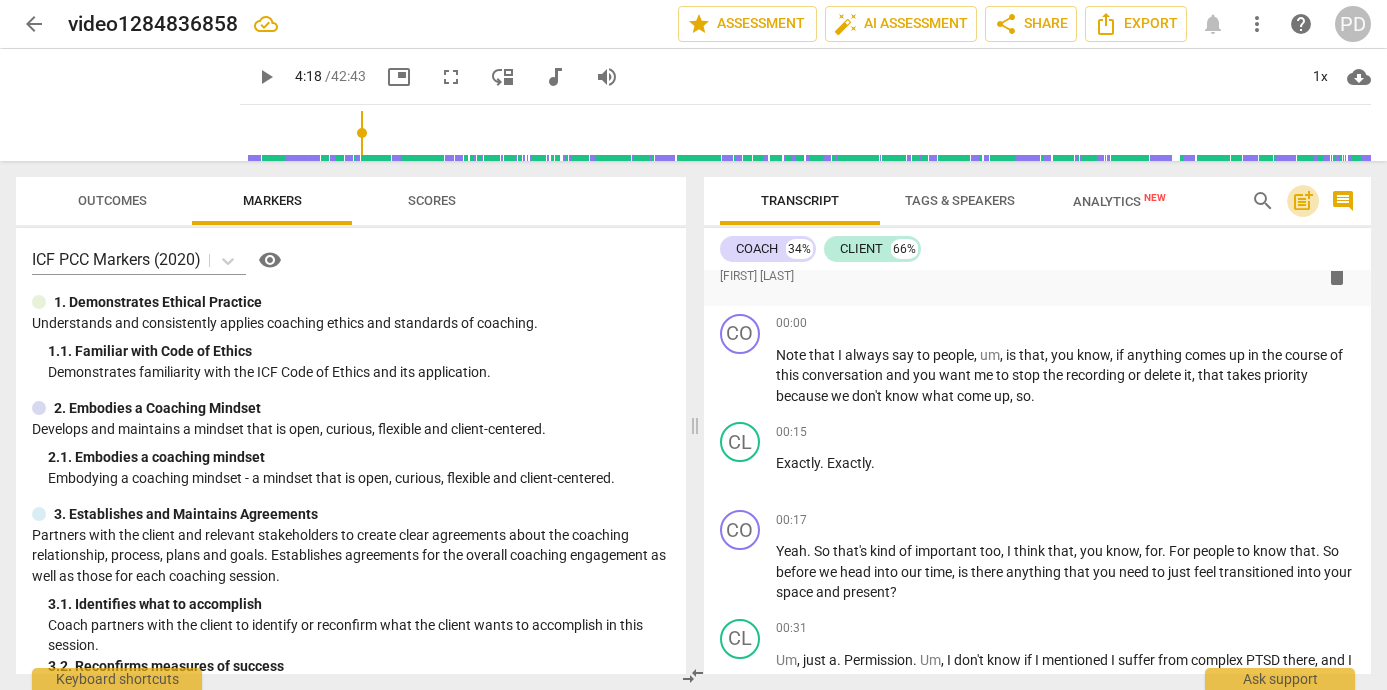 click on "post_add" at bounding box center (1303, 201) 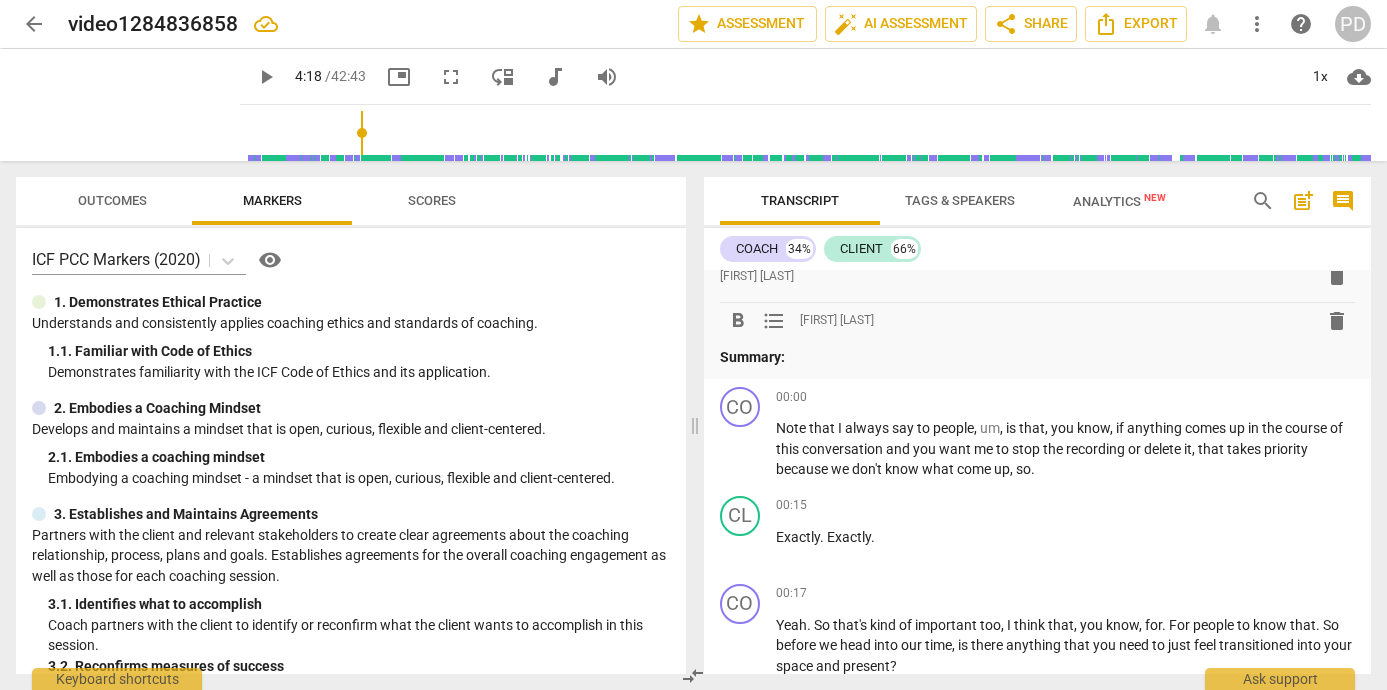 drag, startPoint x: 1370, startPoint y: 278, endPoint x: 1370, endPoint y: 240, distance: 38 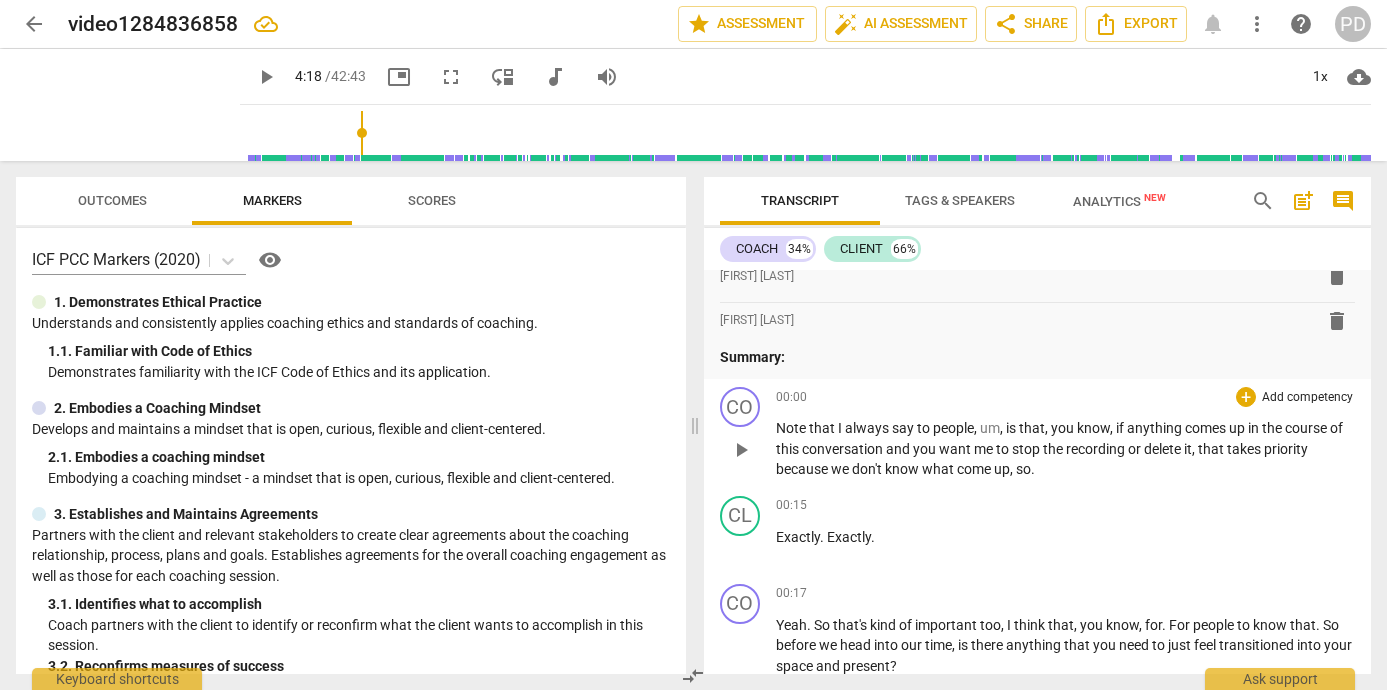 click on "00:00 + Add competency keyboard_arrow_right" at bounding box center [1066, 397] 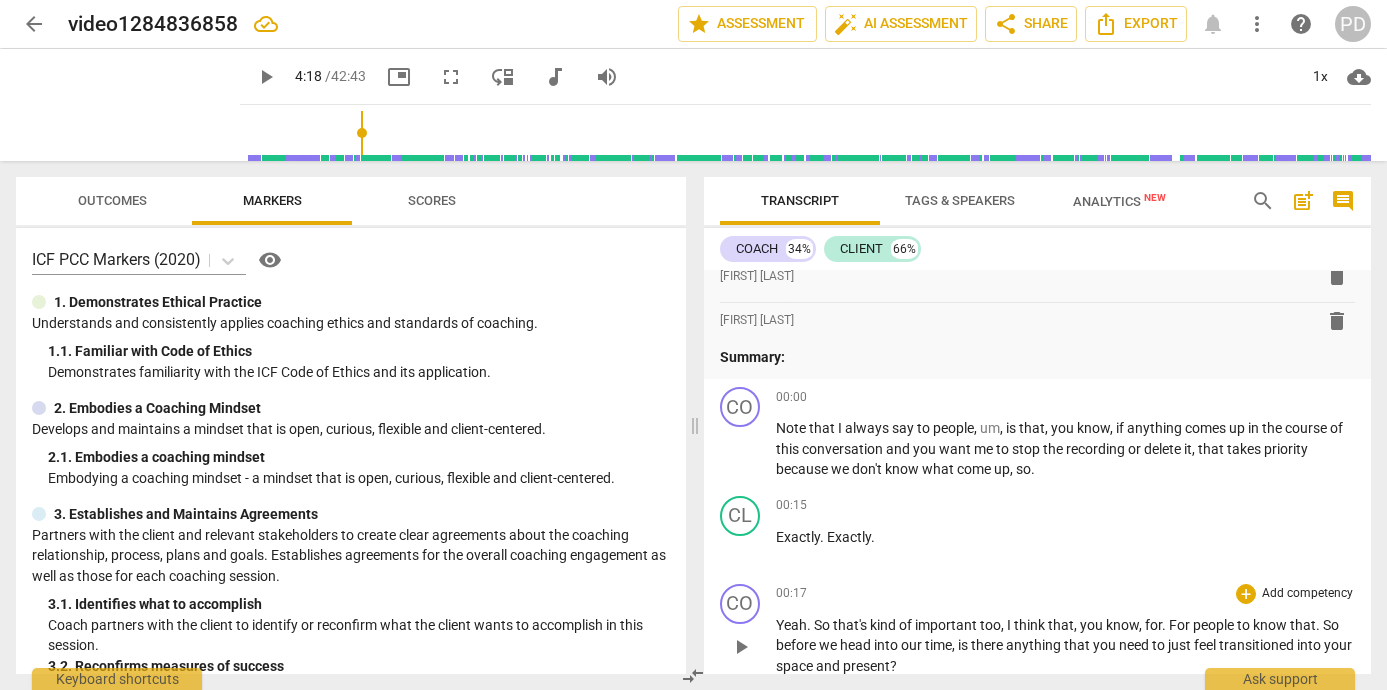 click on "00:17 + Add competency keyboard_arrow_right" at bounding box center (1066, 594) 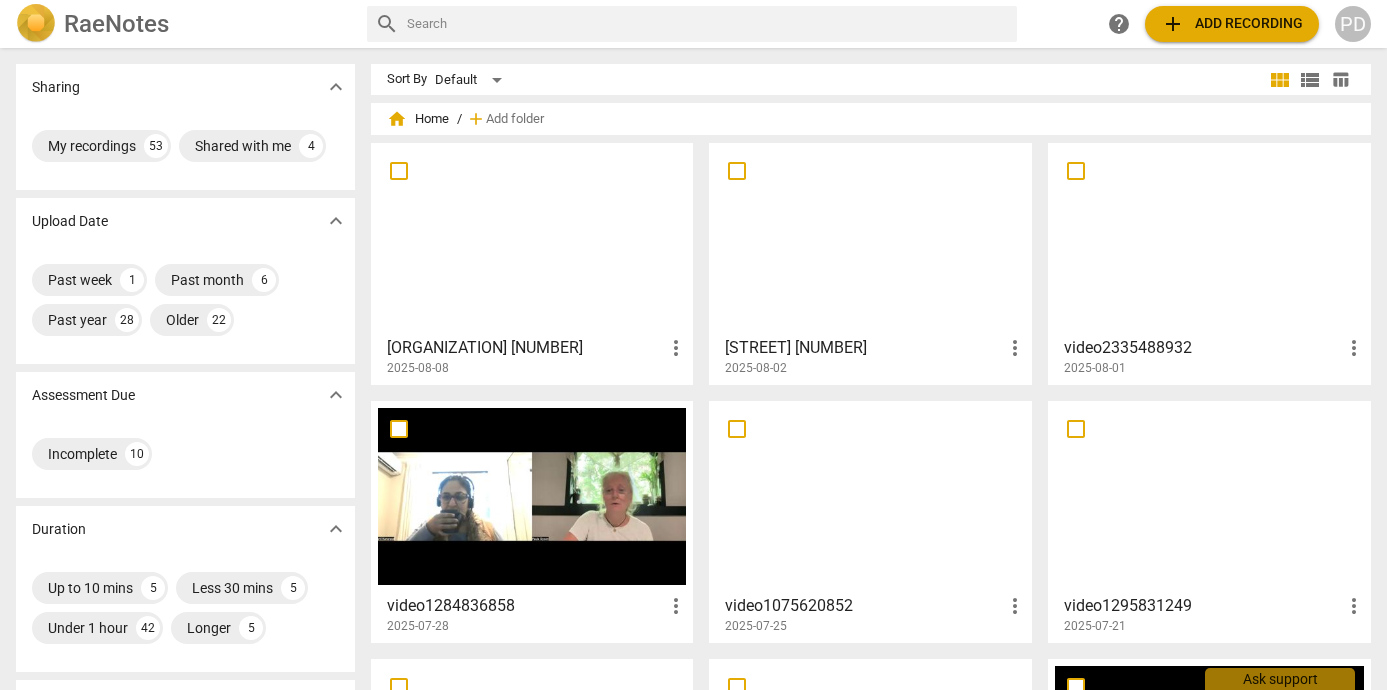click at bounding box center [532, 496] 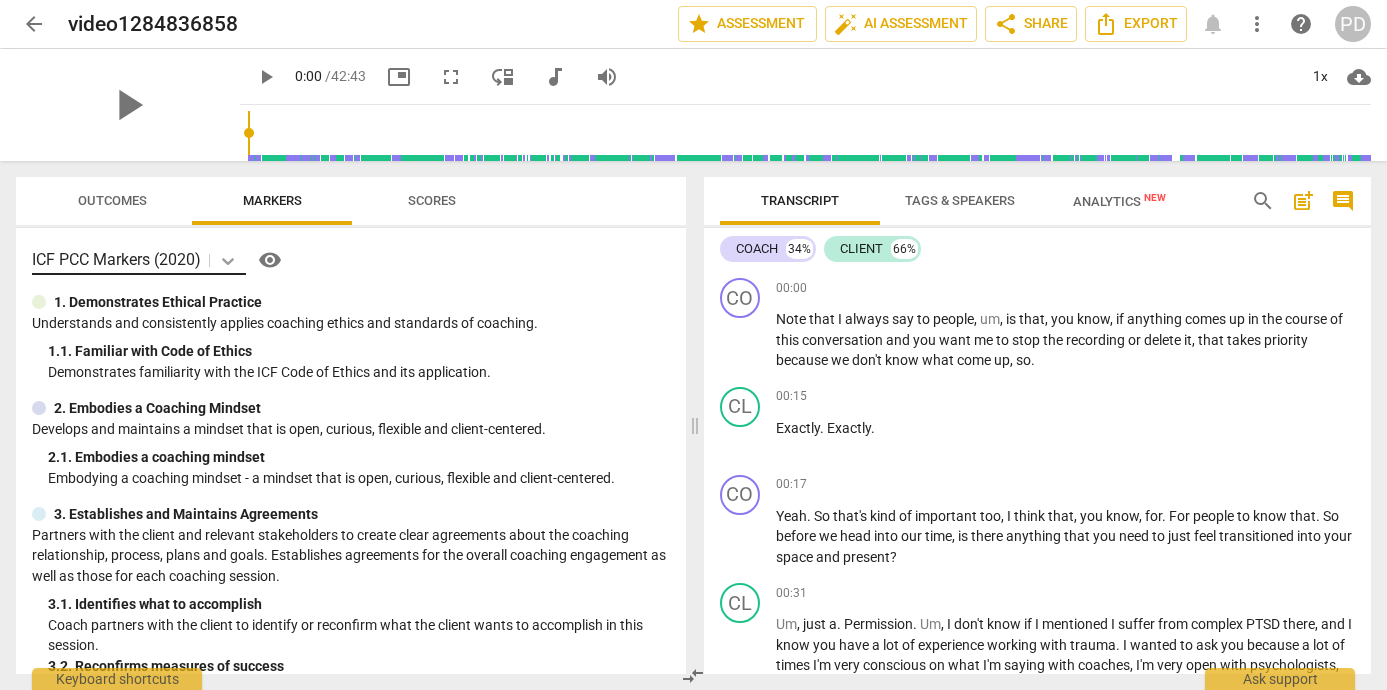 click 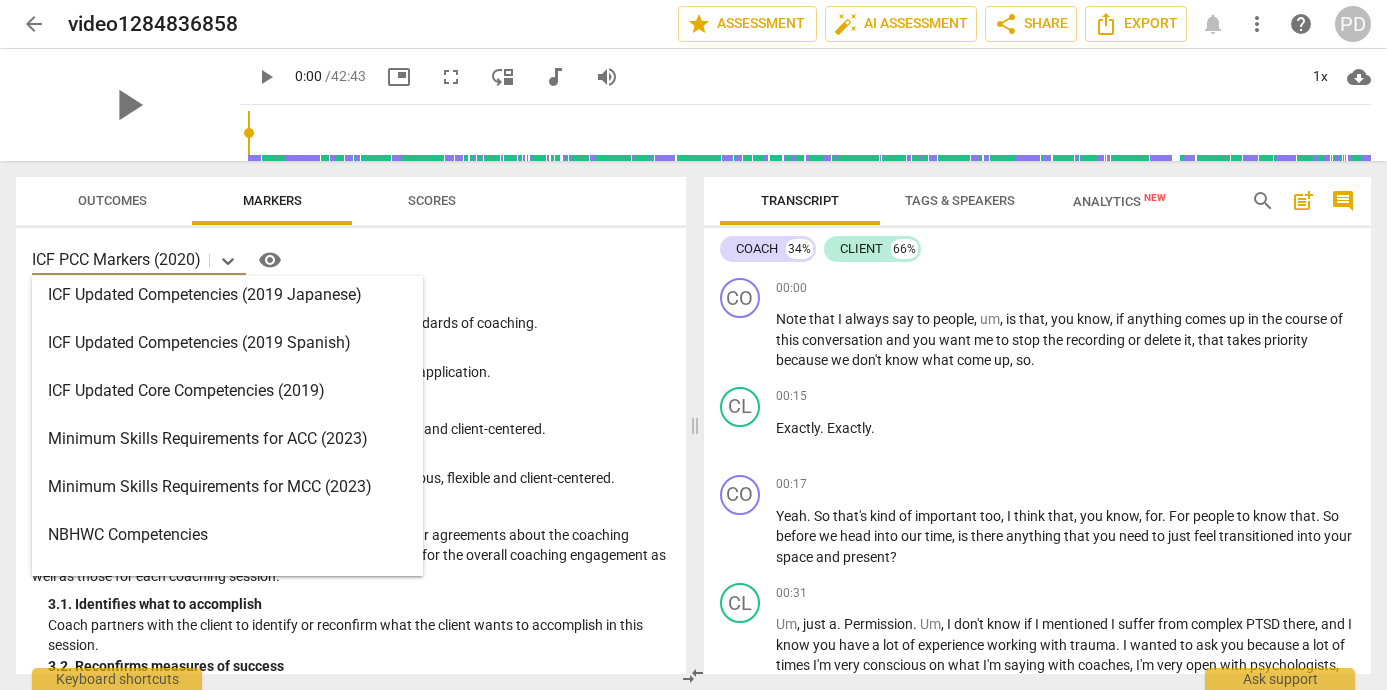 scroll, scrollTop: 303, scrollLeft: 0, axis: vertical 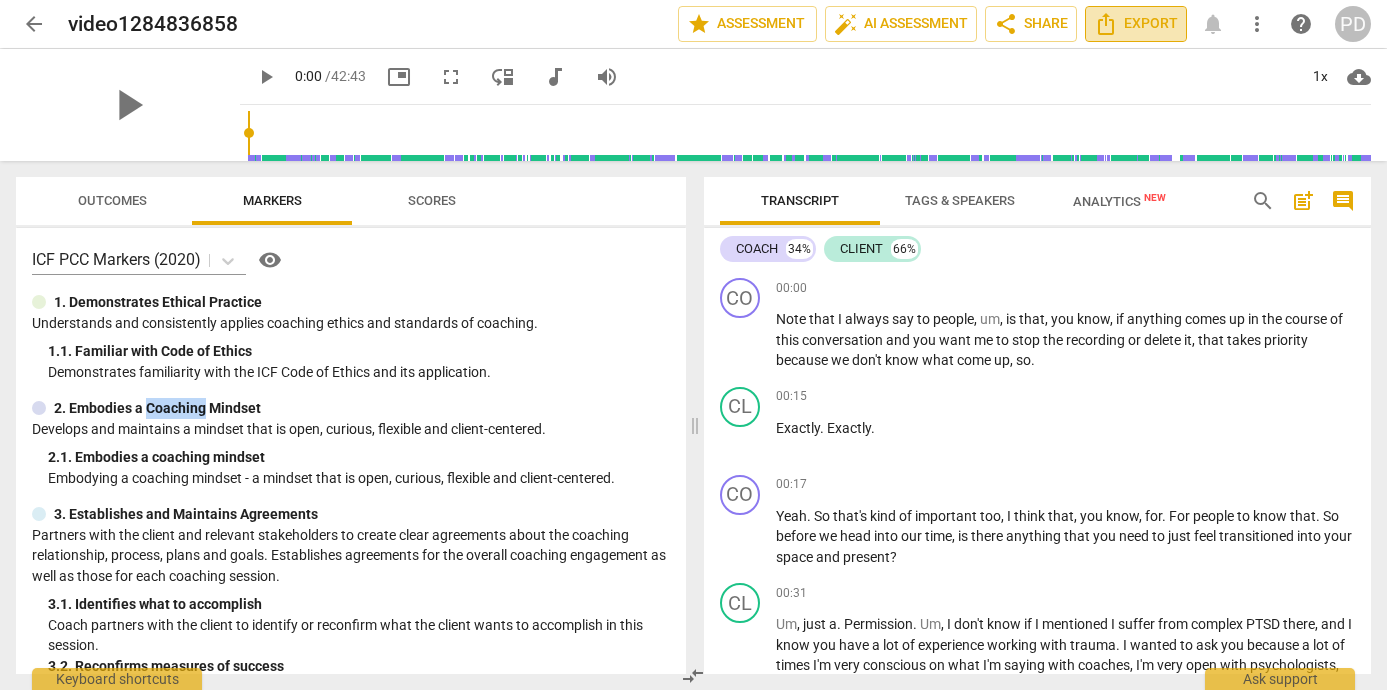 click on "Export" at bounding box center (1136, 24) 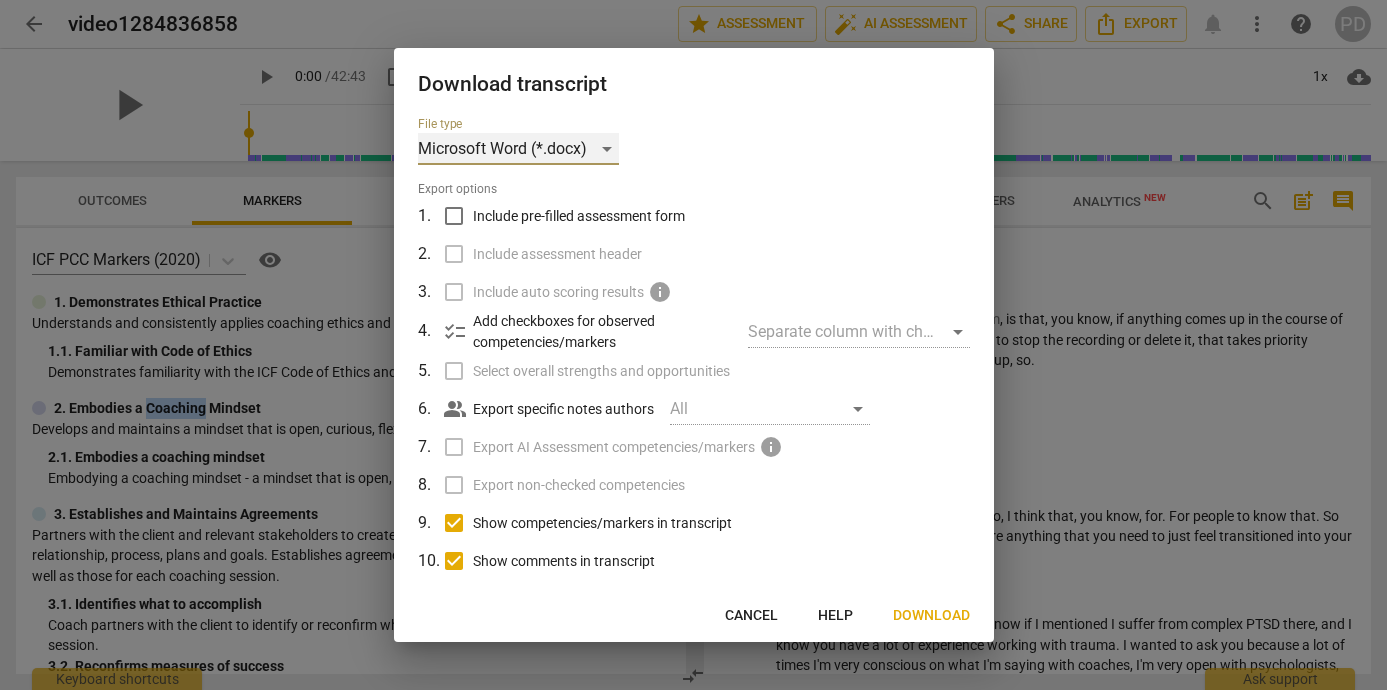 click on "Microsoft Word (*.docx)" at bounding box center [518, 149] 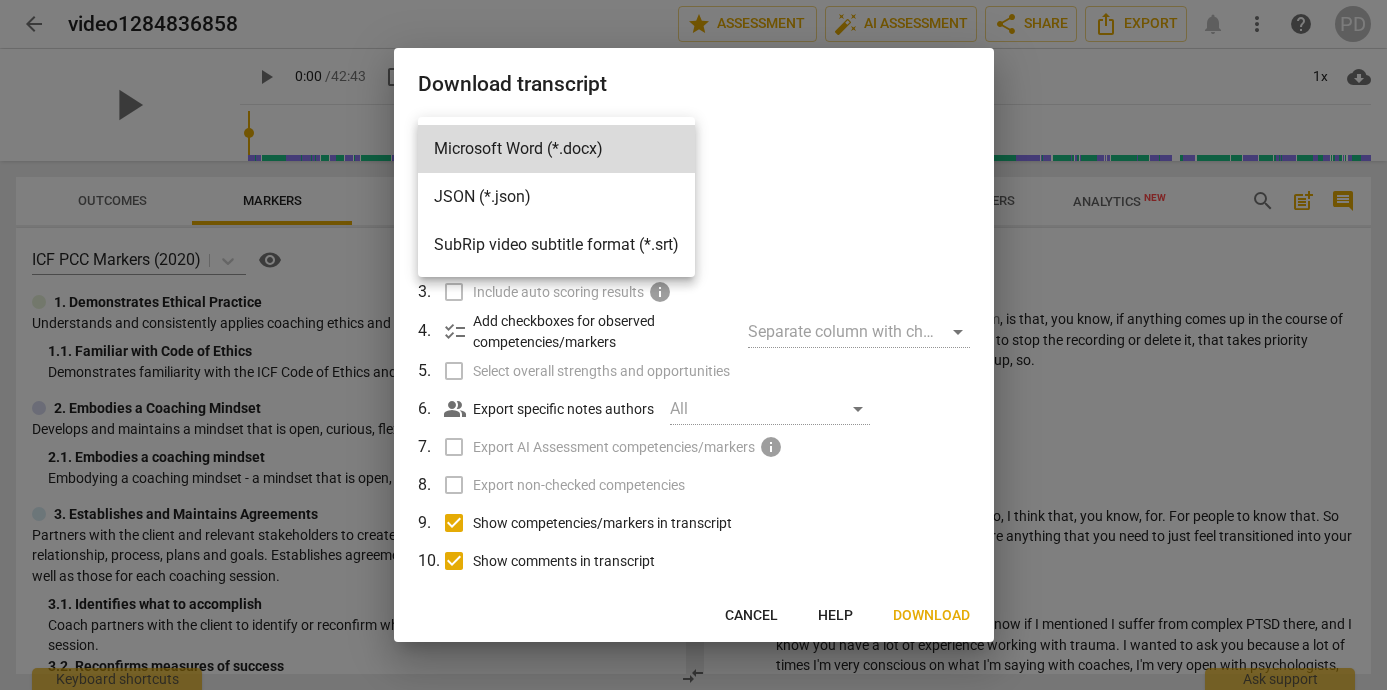 click at bounding box center [693, 345] 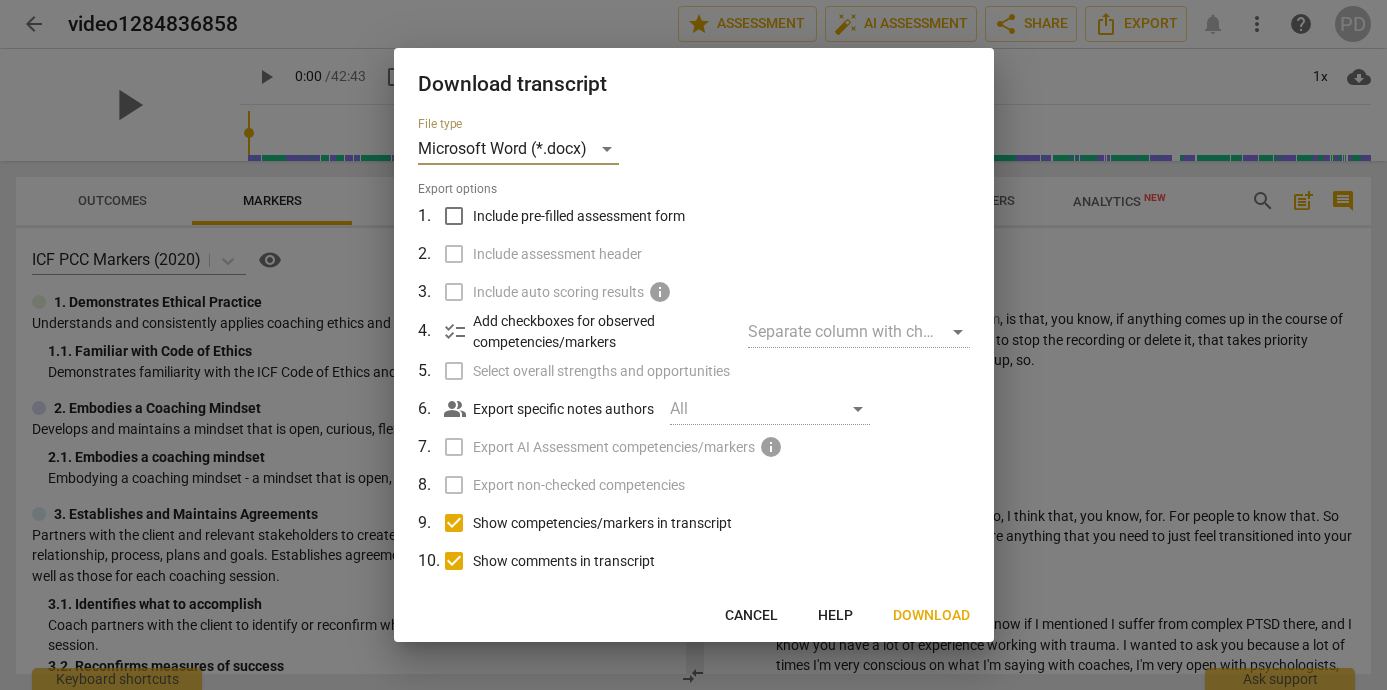 click on "Cancel" at bounding box center (751, 616) 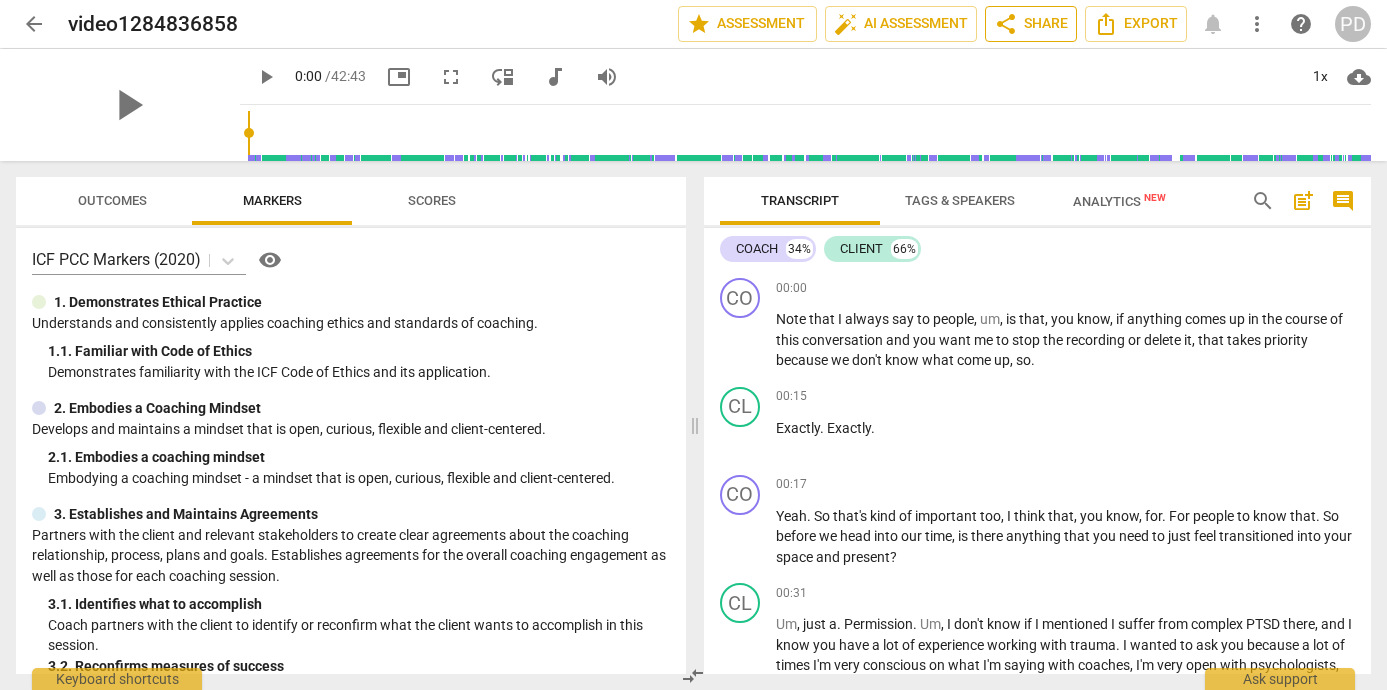 click on "share    Share" at bounding box center (1031, 24) 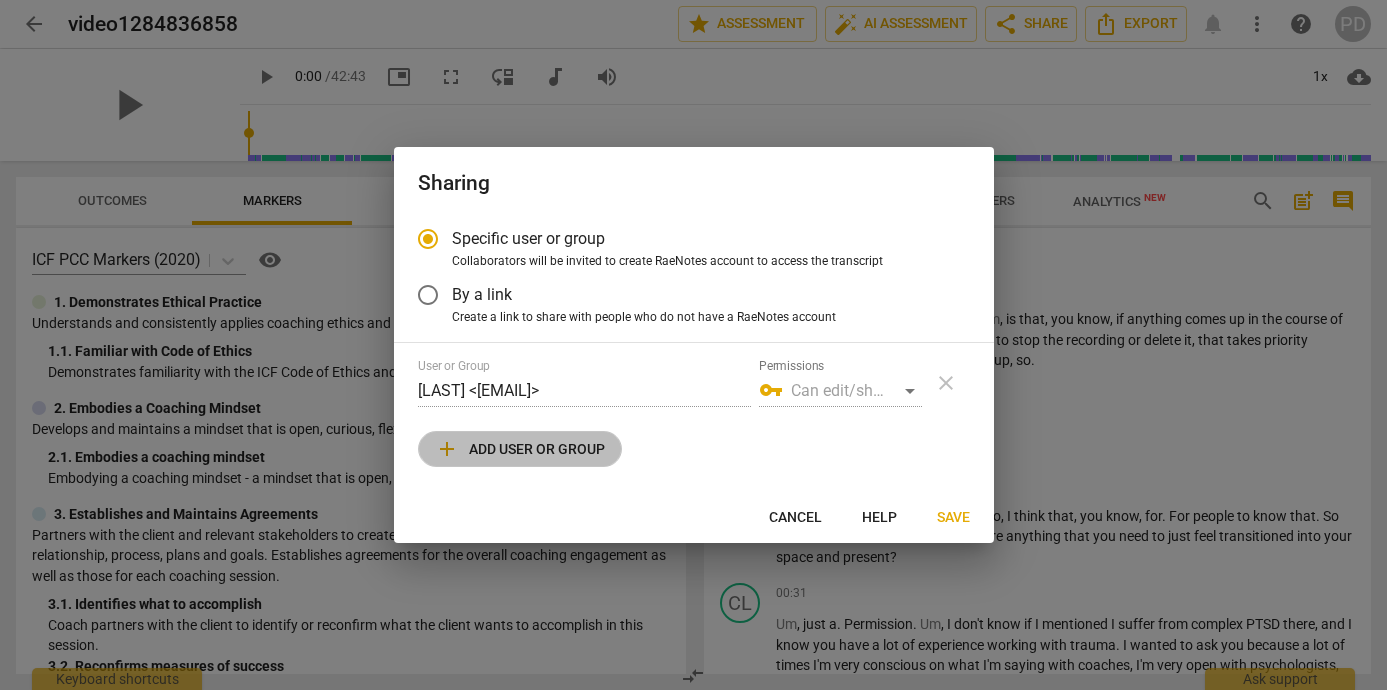 click on "add Add user or group" at bounding box center [520, 449] 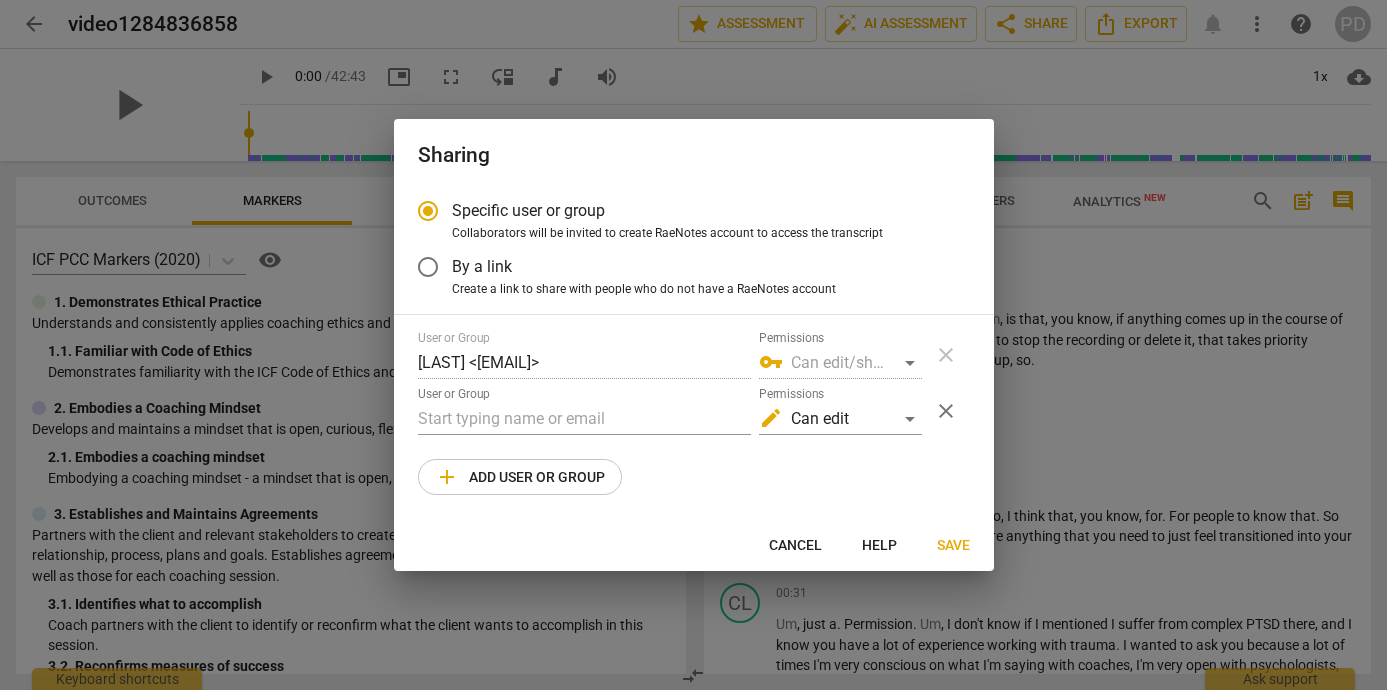 click on "By a link" at bounding box center [428, 267] 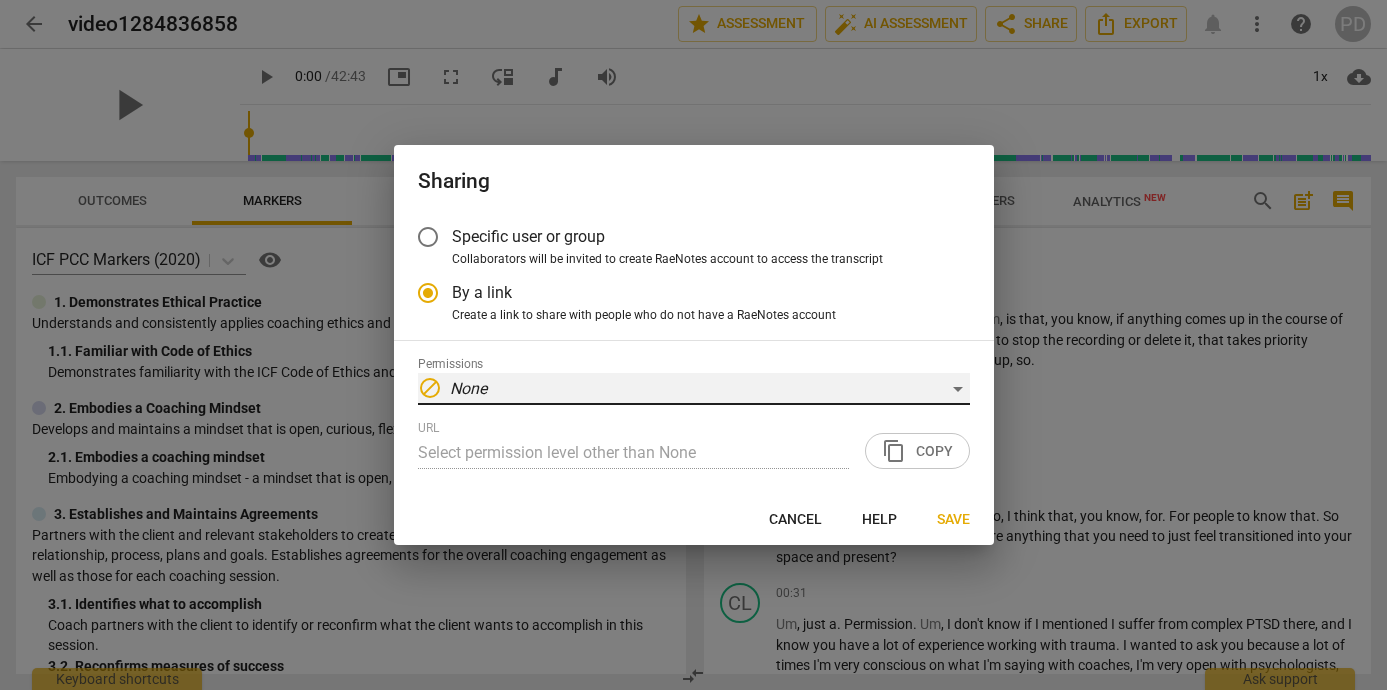 click on "block None" at bounding box center (694, 389) 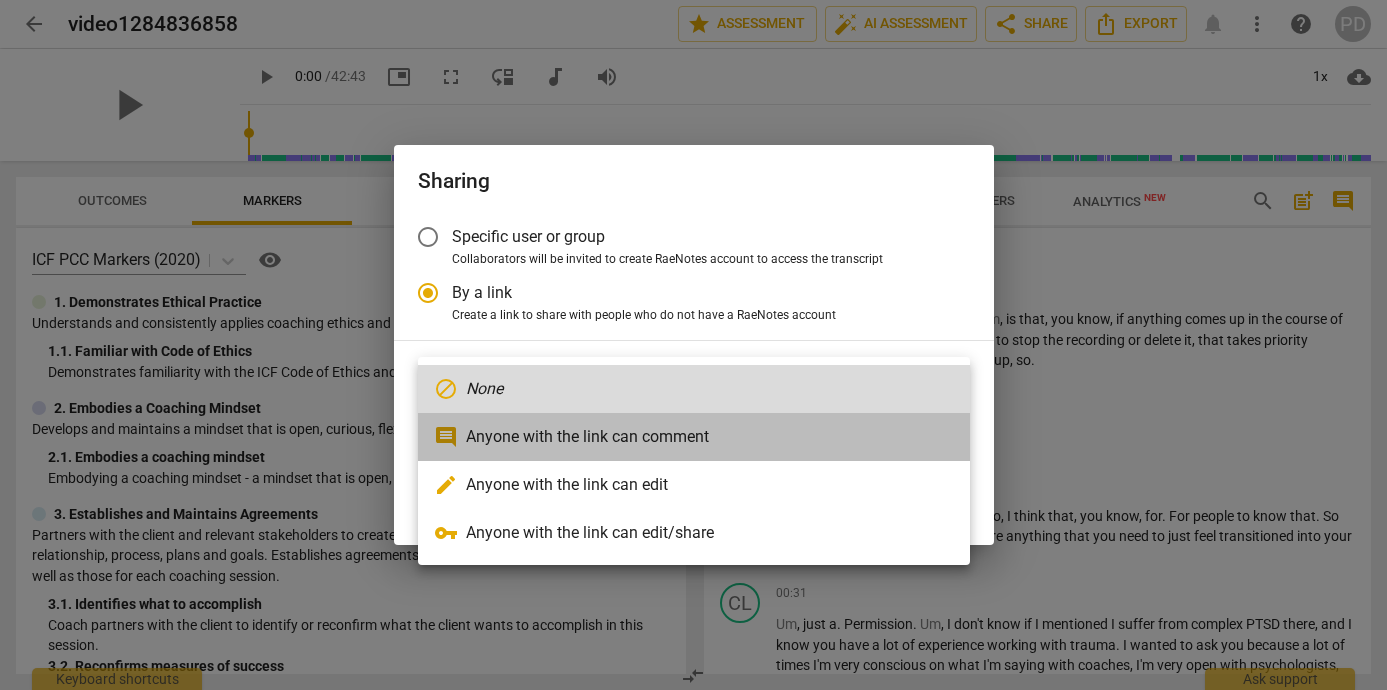 click on "comment Anyone with the link can comment" at bounding box center [694, 437] 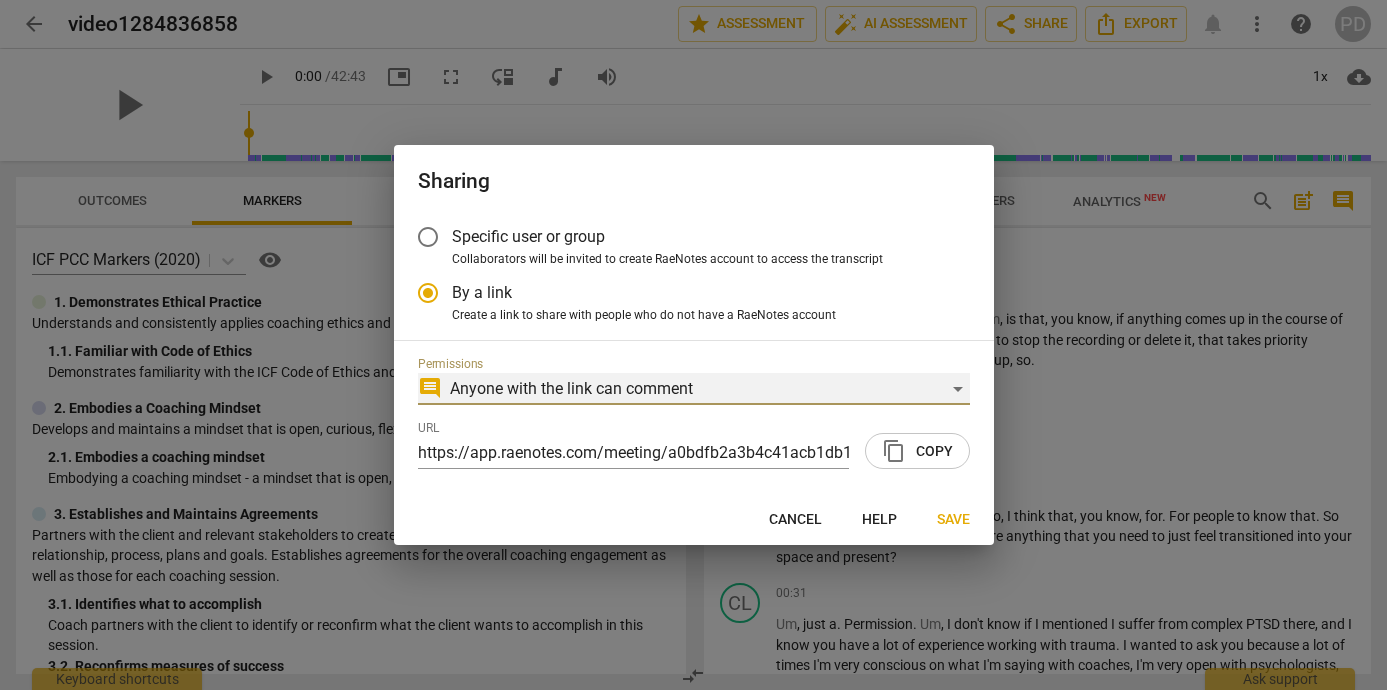 click on "comment Anyone with the link can comment" at bounding box center [694, 389] 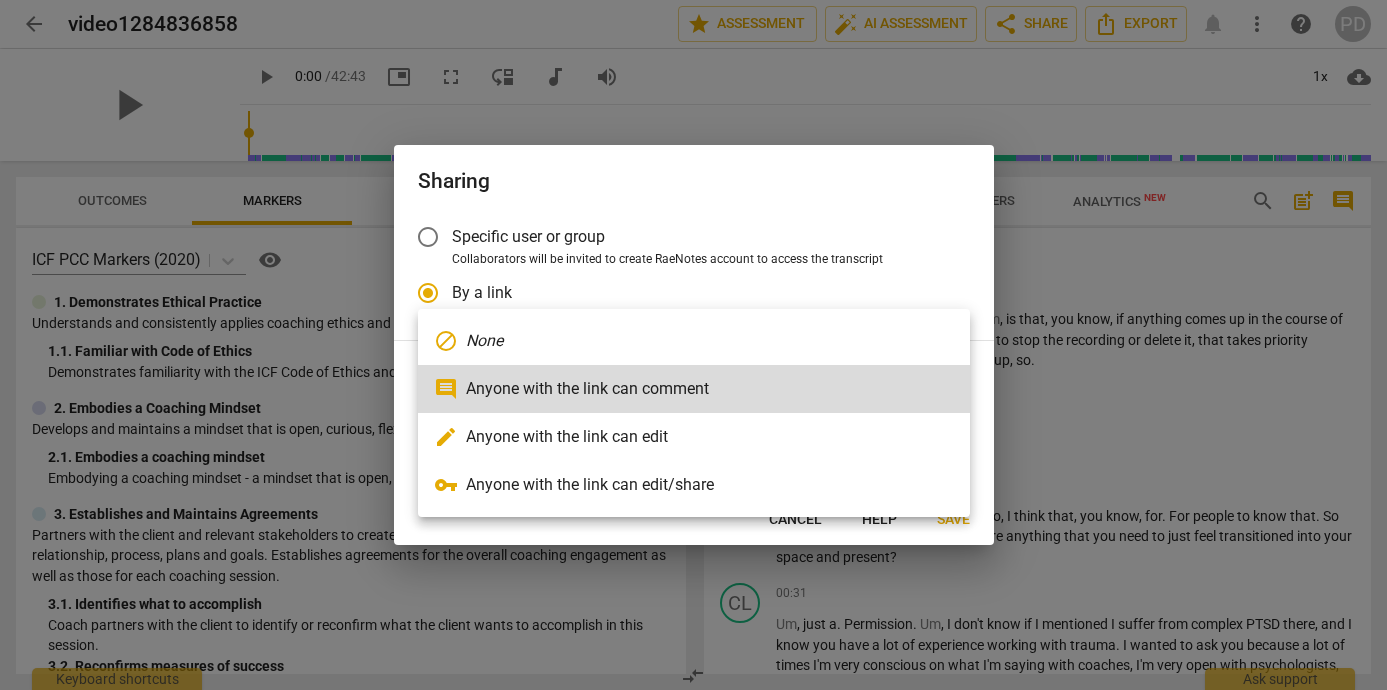 click on "edit Anyone with the link can edit" at bounding box center (694, 437) 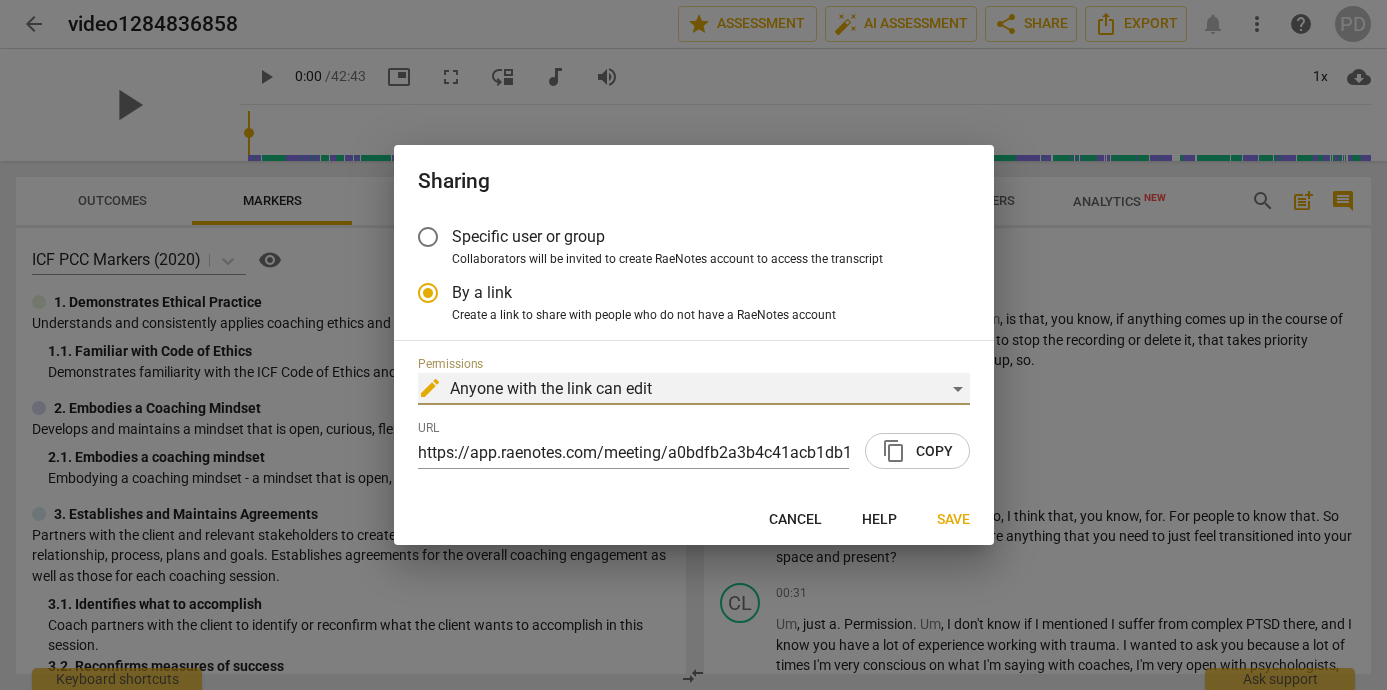 click on "edit Anyone with the link can edit" at bounding box center [694, 389] 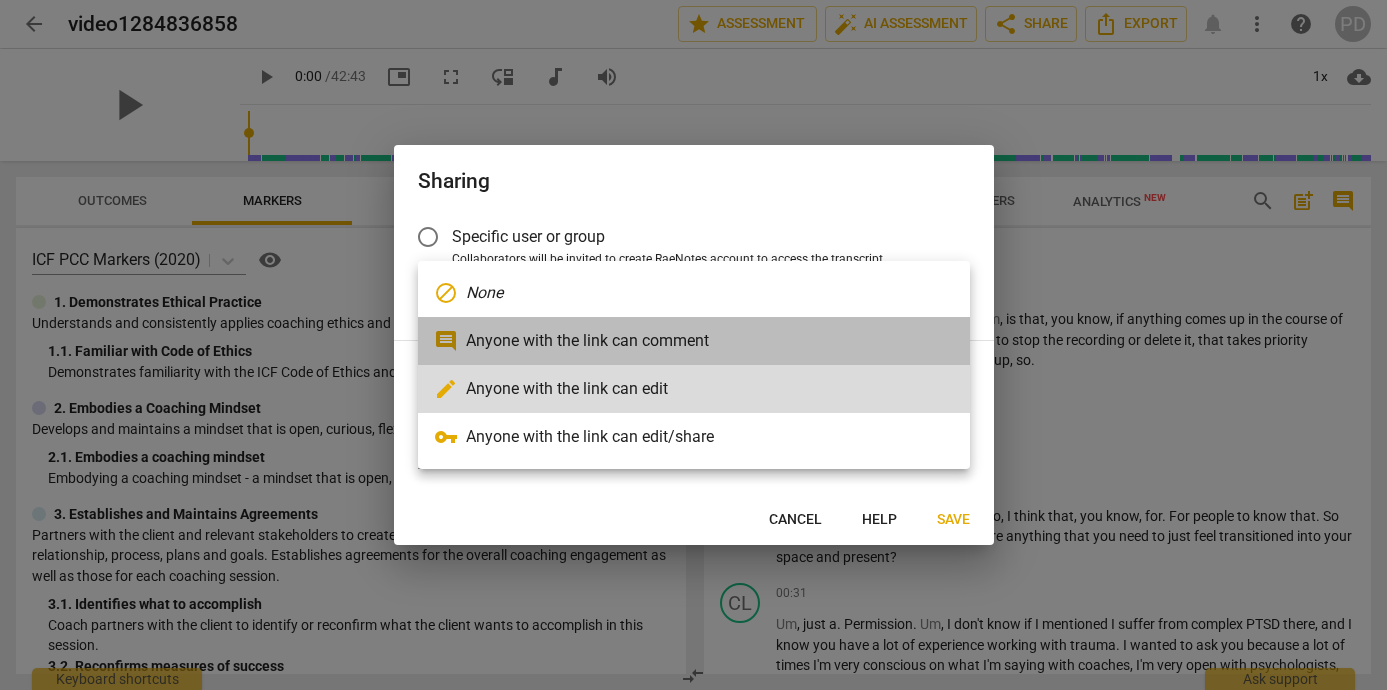 click on "comment Anyone with the link can comment" at bounding box center (694, 341) 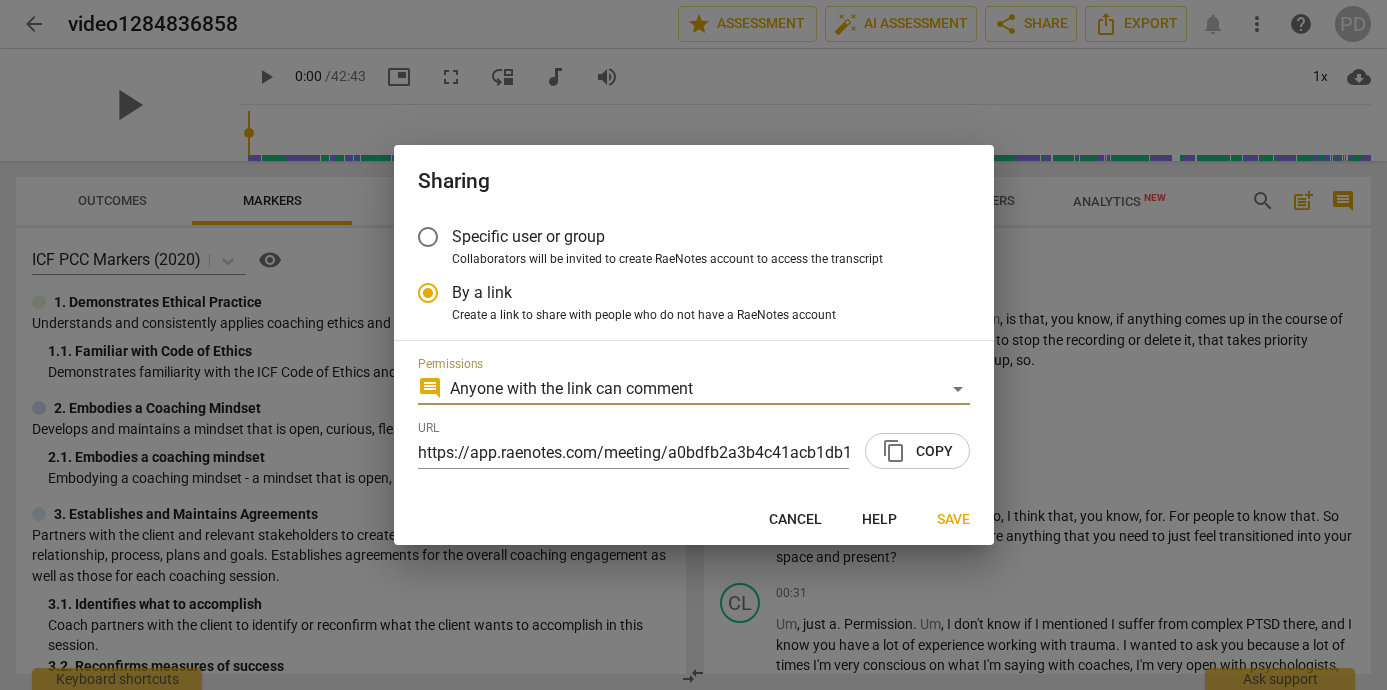 click on "content_copy   Copy" at bounding box center [917, 451] 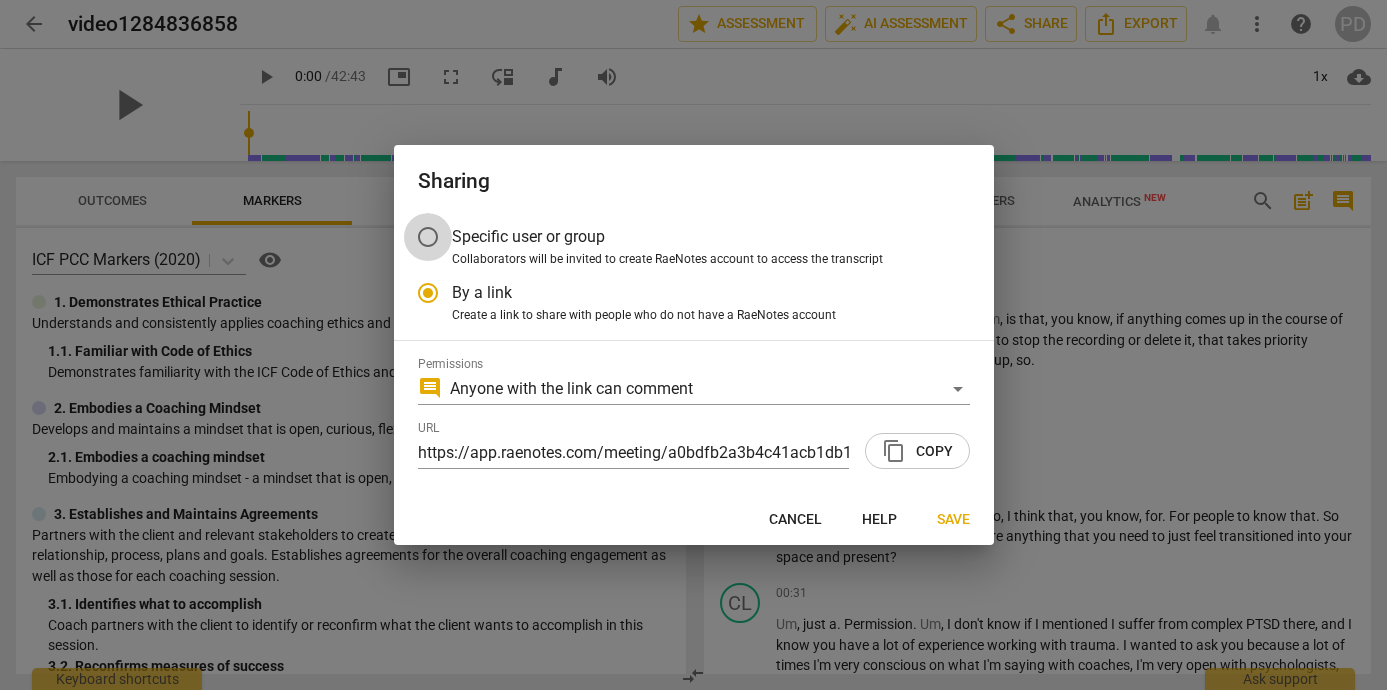 click on "Specific user or group" at bounding box center (428, 237) 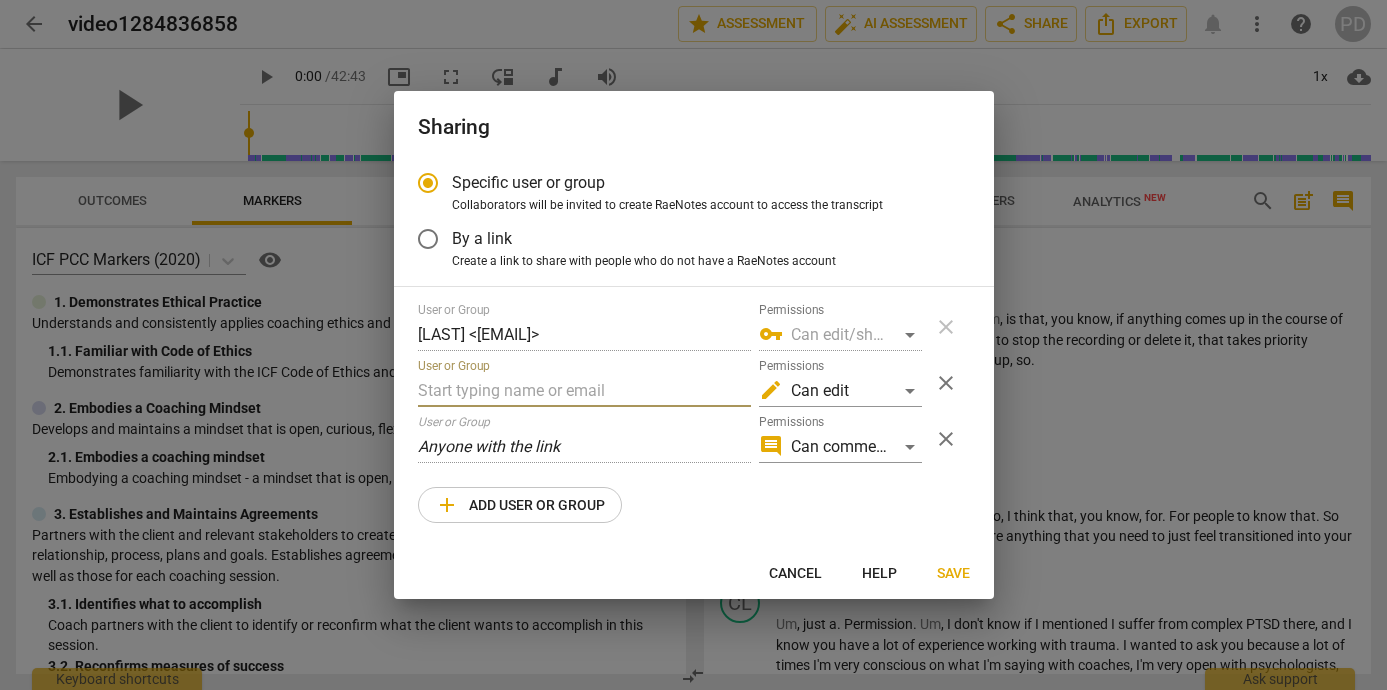click at bounding box center [584, 391] 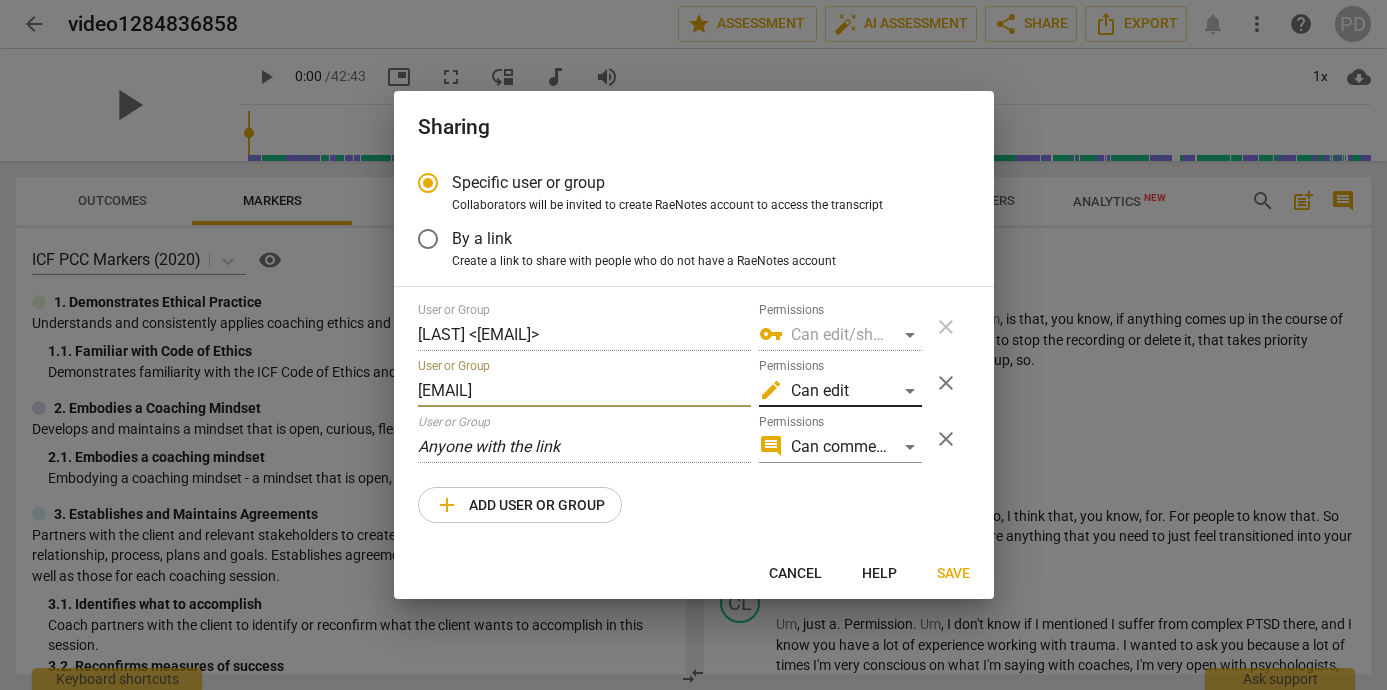type on "[EMAIL]" 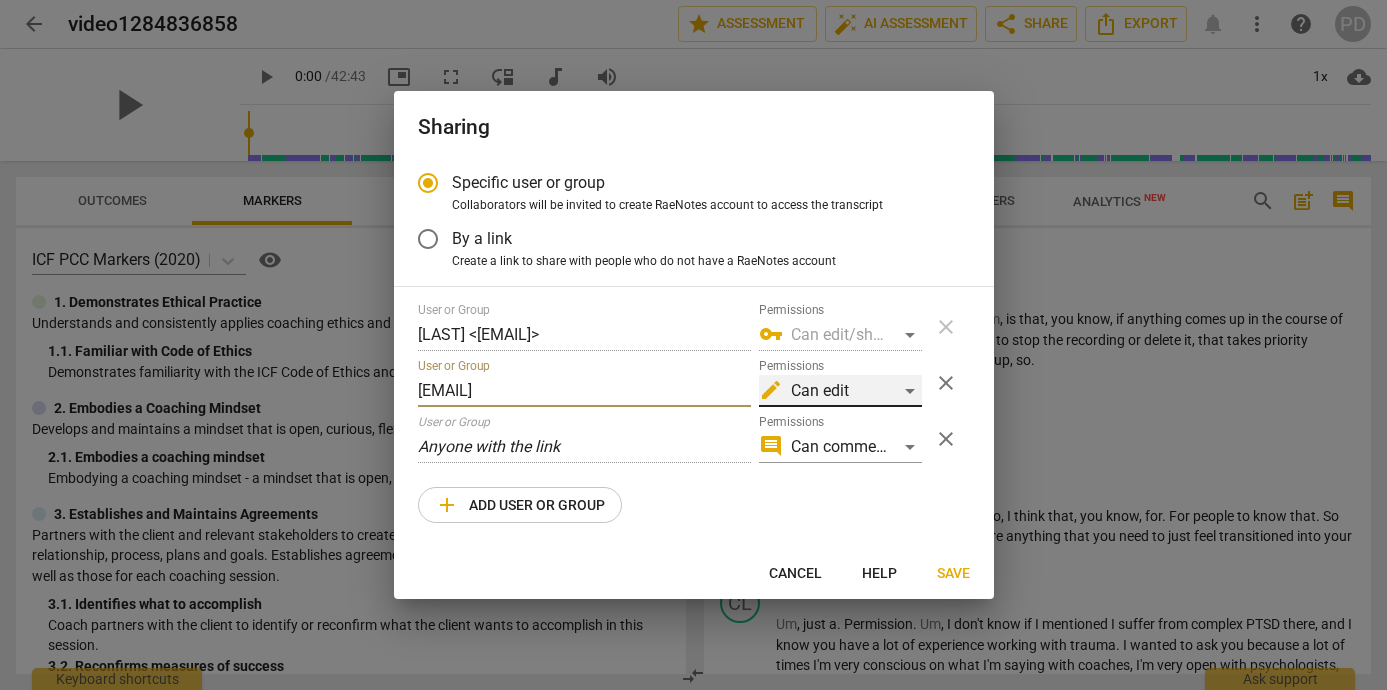 click on "edit Can edit" at bounding box center [840, 391] 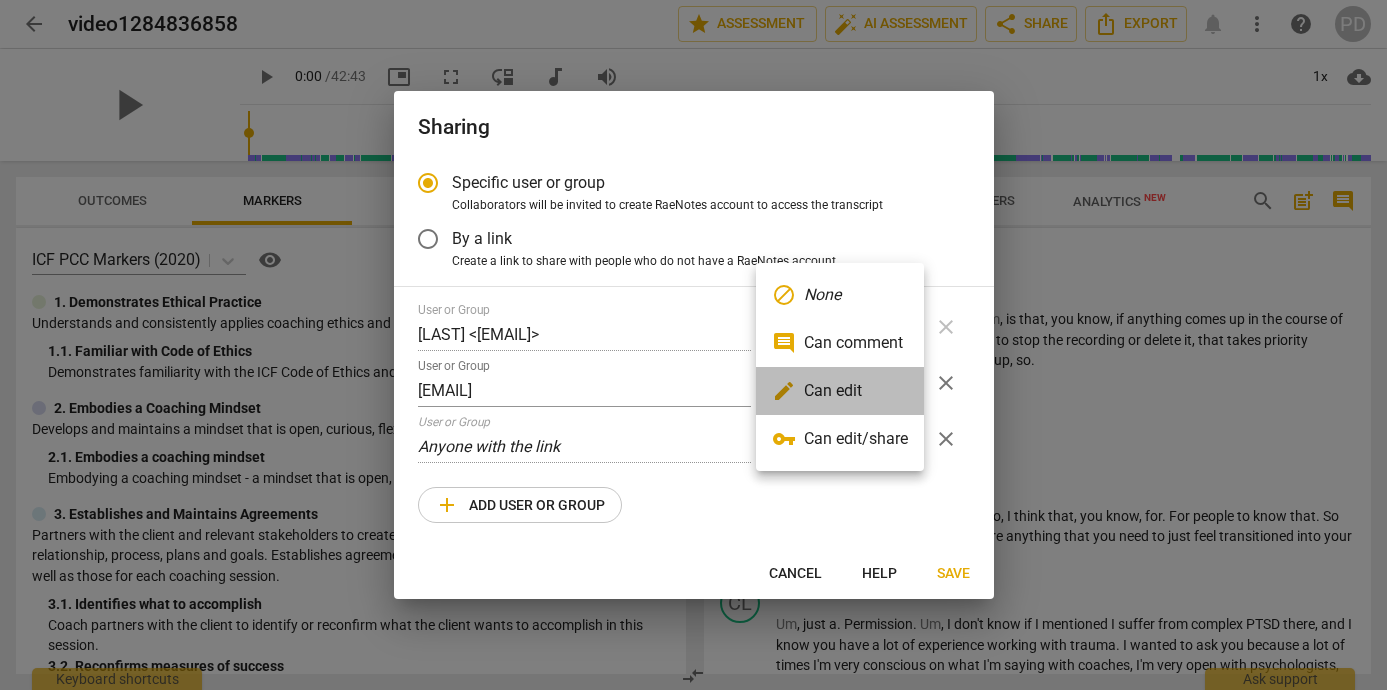 click on "edit Can edit" at bounding box center (840, 391) 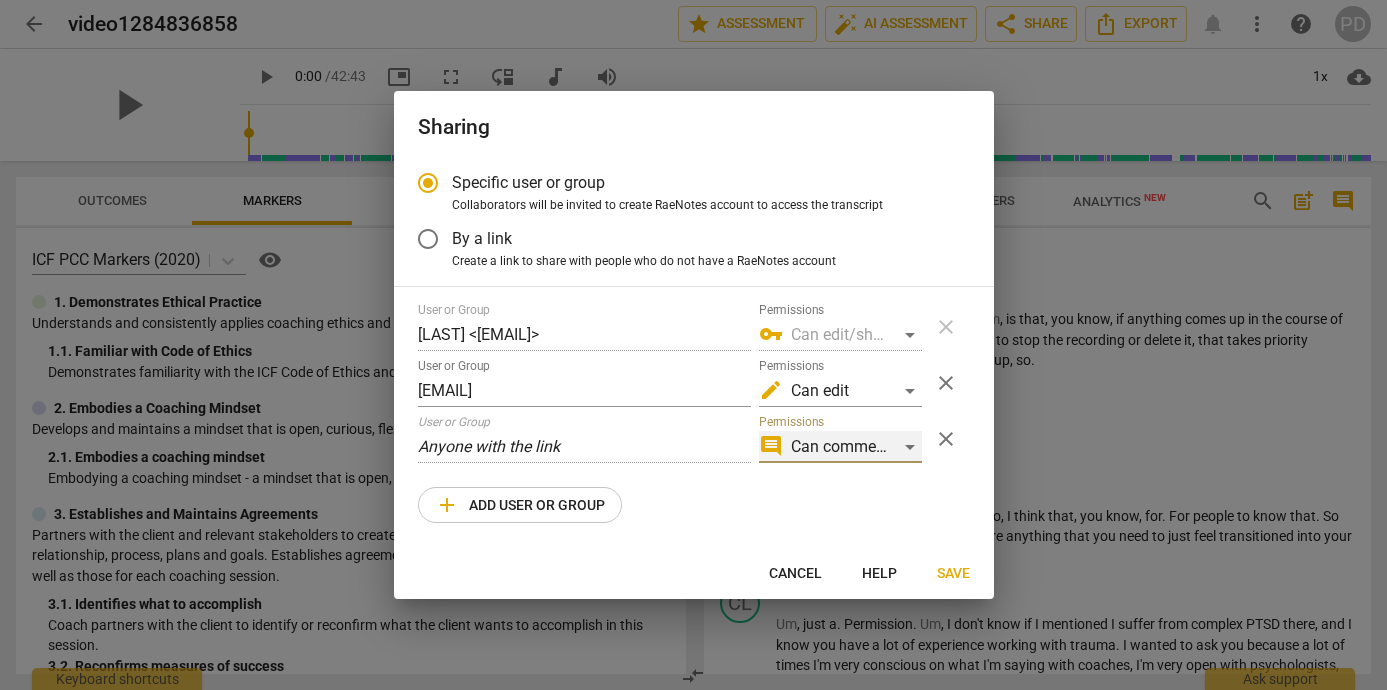 click on "comment Can comment" at bounding box center [840, 447] 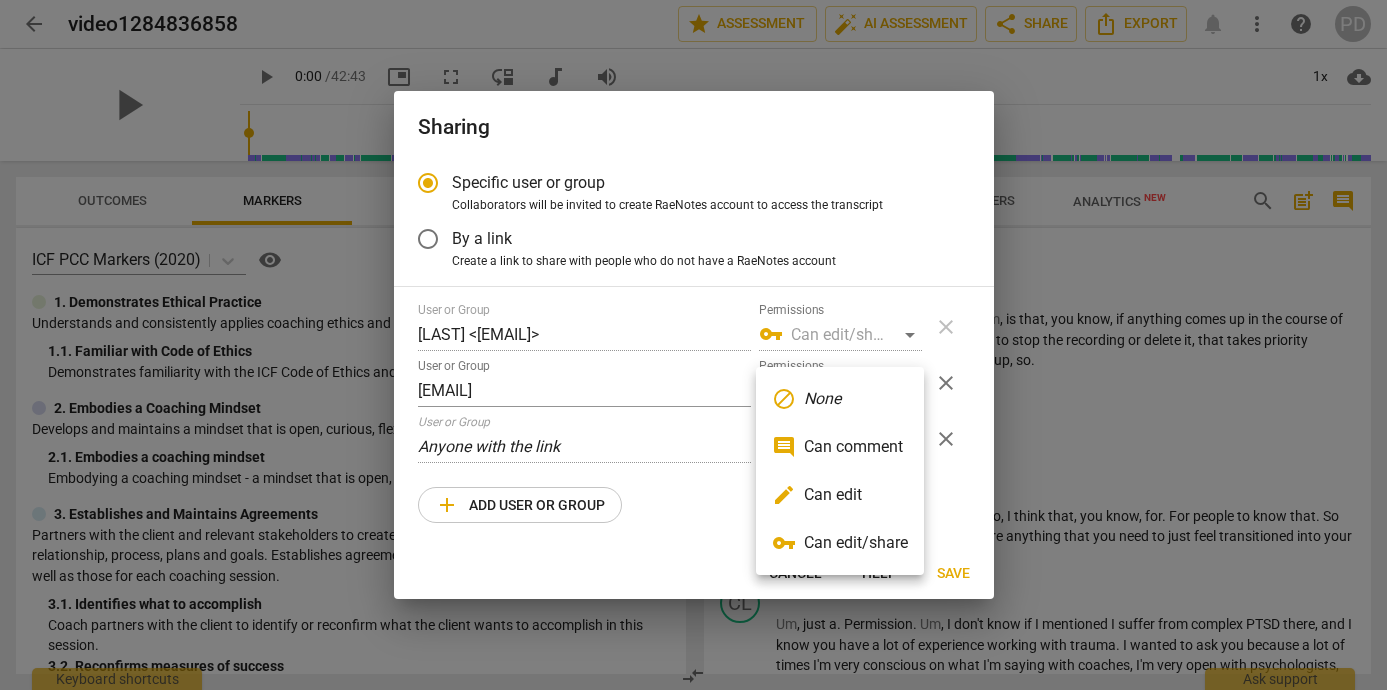 click on "comment Can comment" at bounding box center (840, 447) 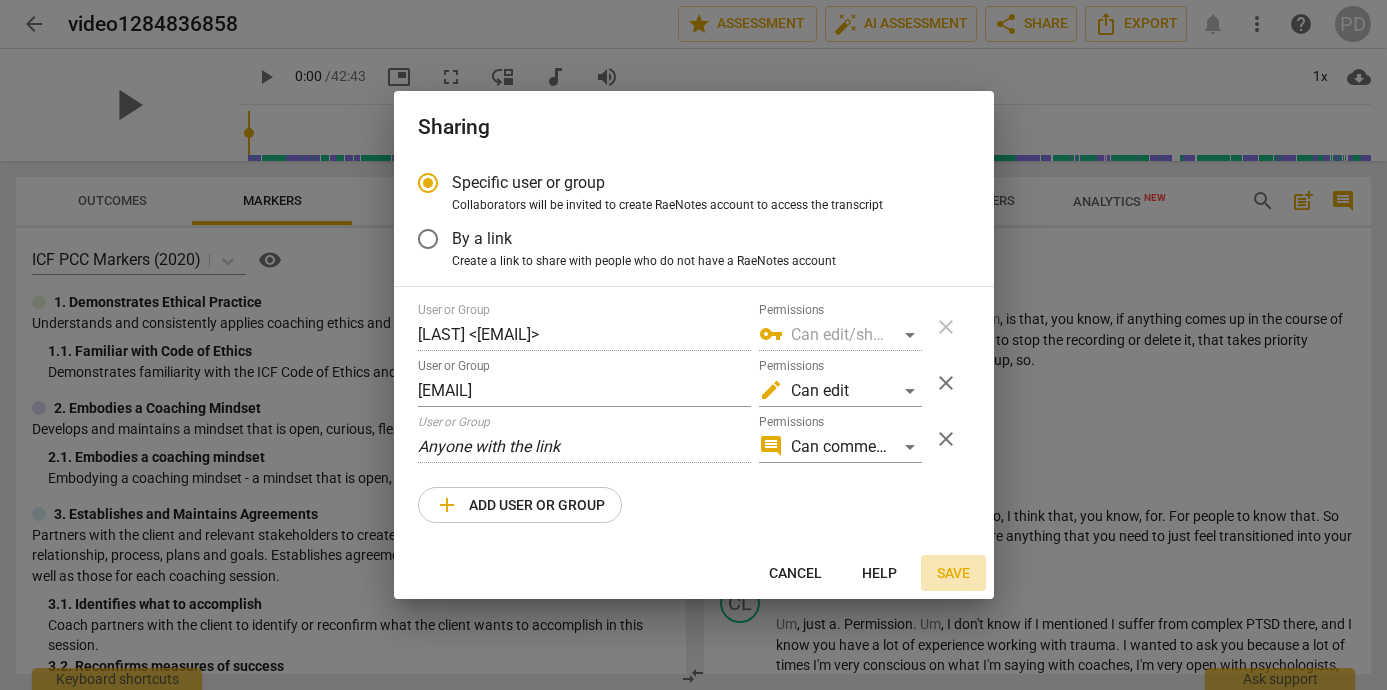 click on "Save" at bounding box center [953, 574] 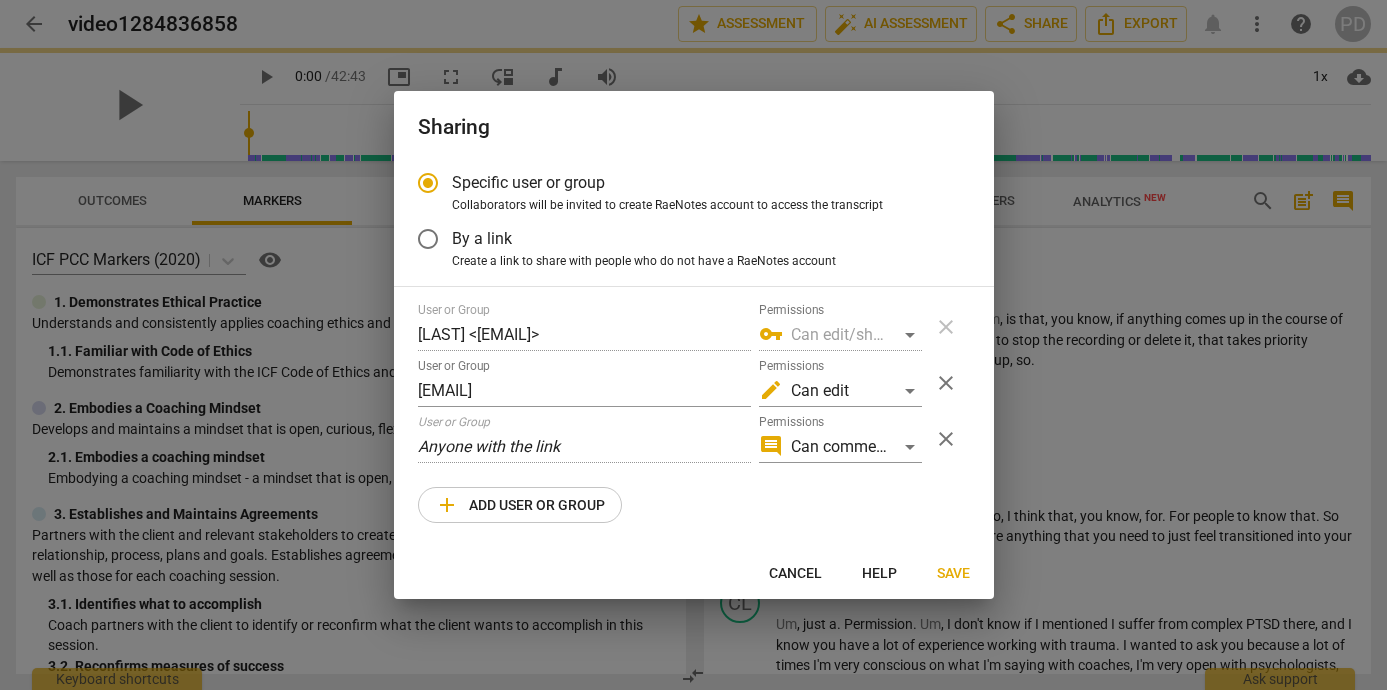 radio on "false" 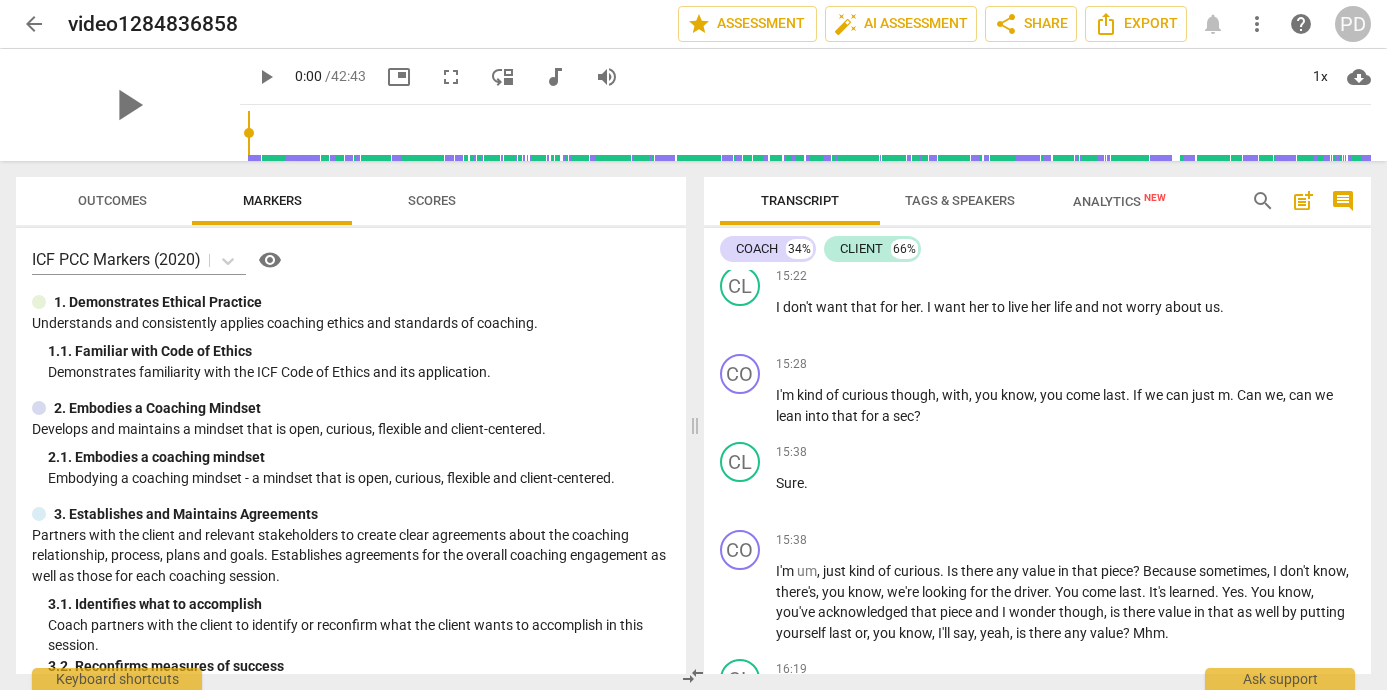 scroll, scrollTop: 0, scrollLeft: 0, axis: both 